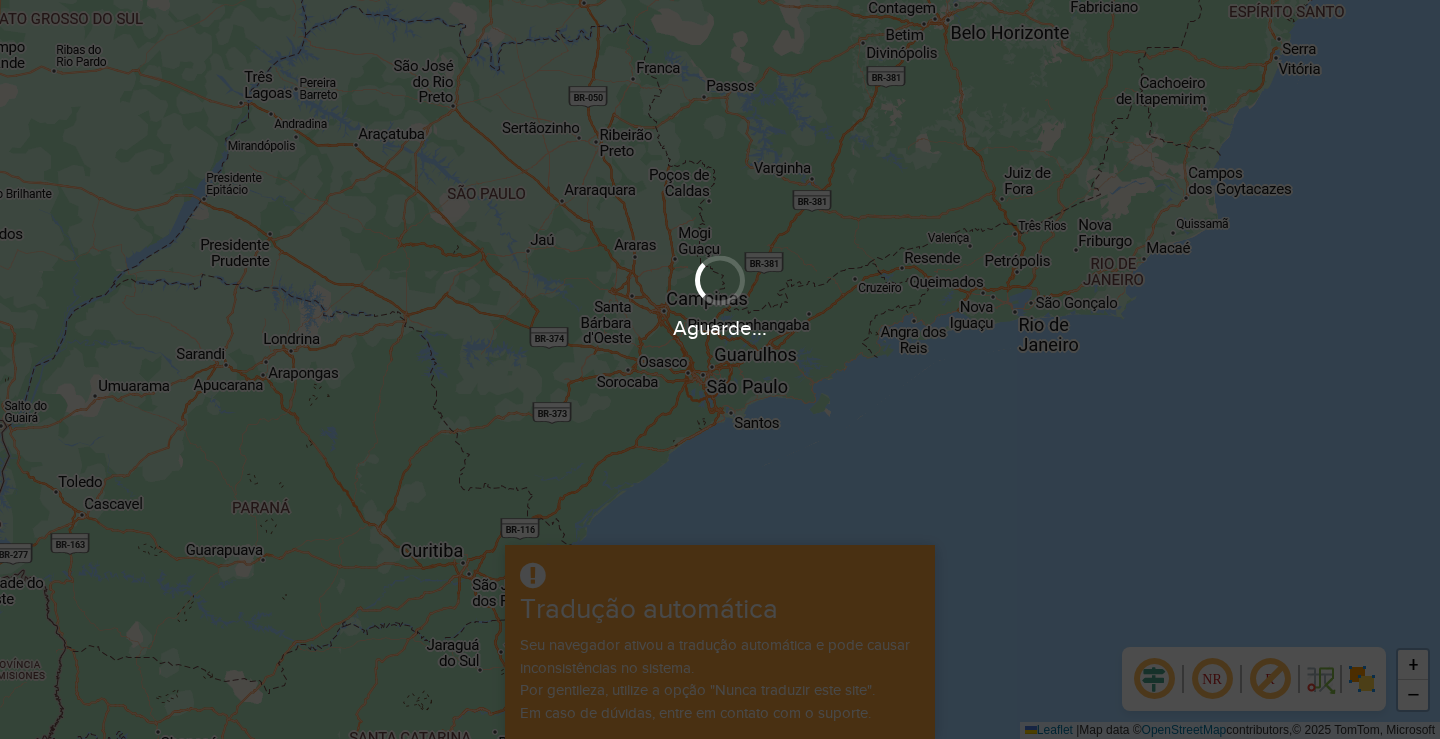 scroll, scrollTop: 0, scrollLeft: 0, axis: both 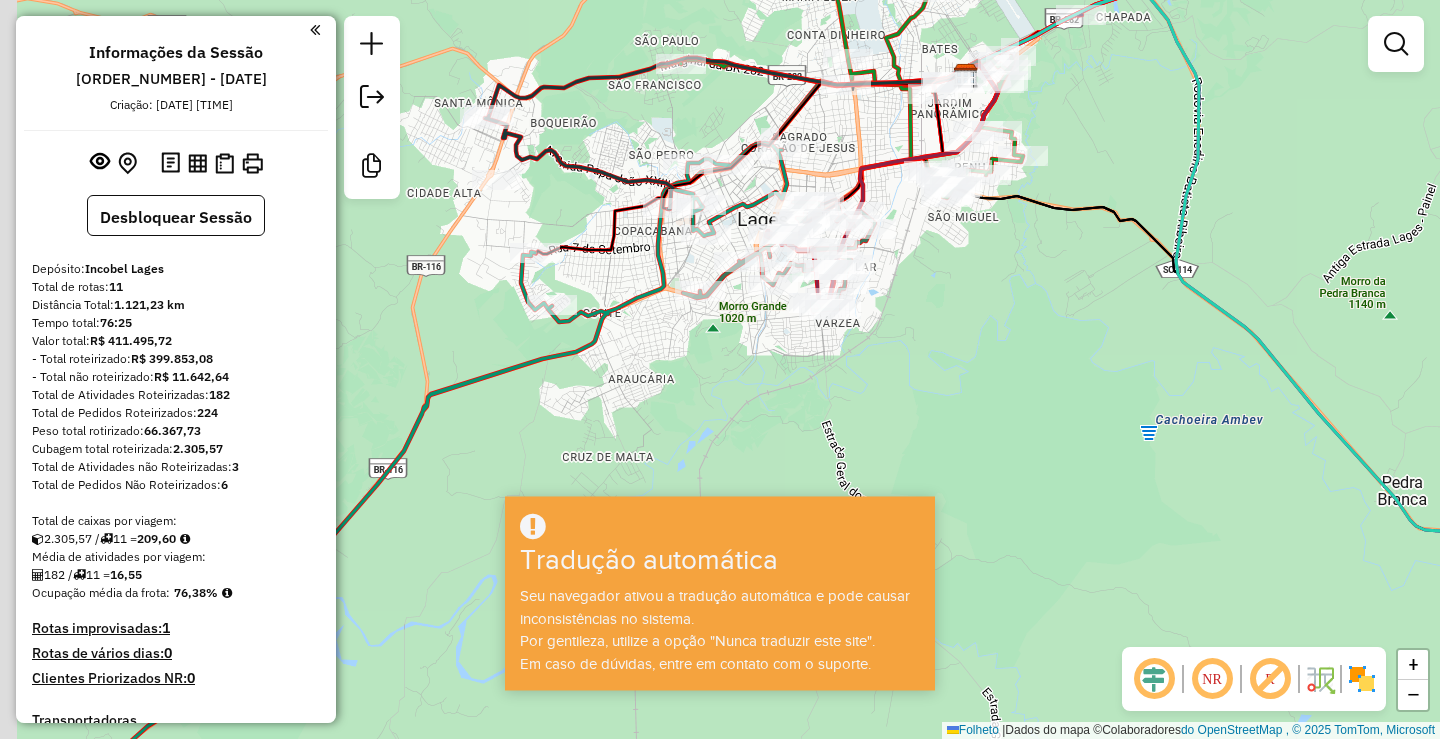 click on "Janela de atendimento Grau de atendimento Capacidade Transportadoras Veículos Cliente Pedidos Rotas Selecione os dias da semana para filtrar as janelas de atendimento Segmento Ter Qua Qui Sexo Sáb Dom Informe o período da janela de atendimento: De: Comeu: Filtrar exatamente a janela do cliente Considerar janela de atendimento padrão Selecione os dias da semana para filtrar as notas de atendimento Segmento Ter Qua Qui Sexo Sáb Dom Considerar clientes sem dia de atendimento cadastrado Clientes fora do dia de atendimento selecionado Filtre as atividades entre os valores definidos abaixo: Peso mínimo: Peso máximo: Cubagem mínima: Cubagem máxima: De: Comeu: Filtre as atividades entre o tempo de atendimento definido abaixo: De: Comeu: Considerar capacidade total de clientes não roteirizados Transportadora: Selecione um ou mais itens Tipo de veículo: Selecione um ou mais itens Veículo: Selecione um ou mais itens Motorista: Selecione um ou mais itens Nome: Tipo de cliente: Selecione um ou mais itens Tipo:" 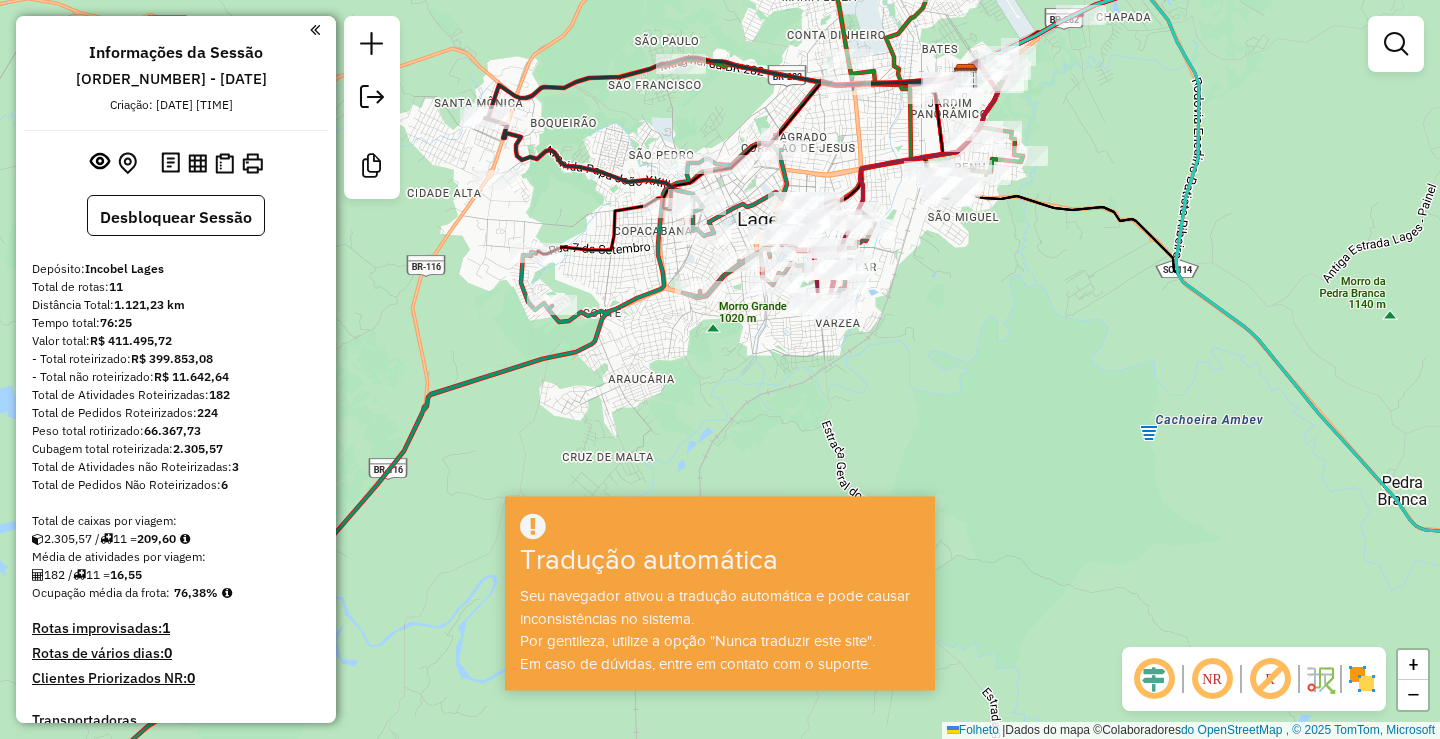 click on "Janela de atendimento Grau de atendimento Capacidade Transportadoras Veículos Cliente Pedidos Rotas Selecione os dias da semana para filtrar as janelas de atendimento Segmento Ter Qua Qui Sexo Sáb Dom Informe o período da janela de atendimento: De: Comeu: Filtrar exatamente a janela do cliente Considerar janela de atendimento padrão Selecione os dias da semana para filtrar as notas de atendimento Segmento Ter Qua Qui Sexo Sáb Dom Considerar clientes sem dia de atendimento cadastrado Clientes fora do dia de atendimento selecionado Filtre as atividades entre os valores definidos abaixo: Peso mínimo: Peso máximo: Cubagem mínima: Cubagem máxima: De: Comeu: Filtre as atividades entre o tempo de atendimento definido abaixo: De: Comeu: Considerar capacidade total de clientes não roteirizados Transportadora: Selecione um ou mais itens Tipo de veículo: Selecione um ou mais itens Veículo: Selecione um ou mais itens Motorista: Selecione um ou mais itens Nome: Tipo de cliente: Selecione um ou mais itens Tipo:" 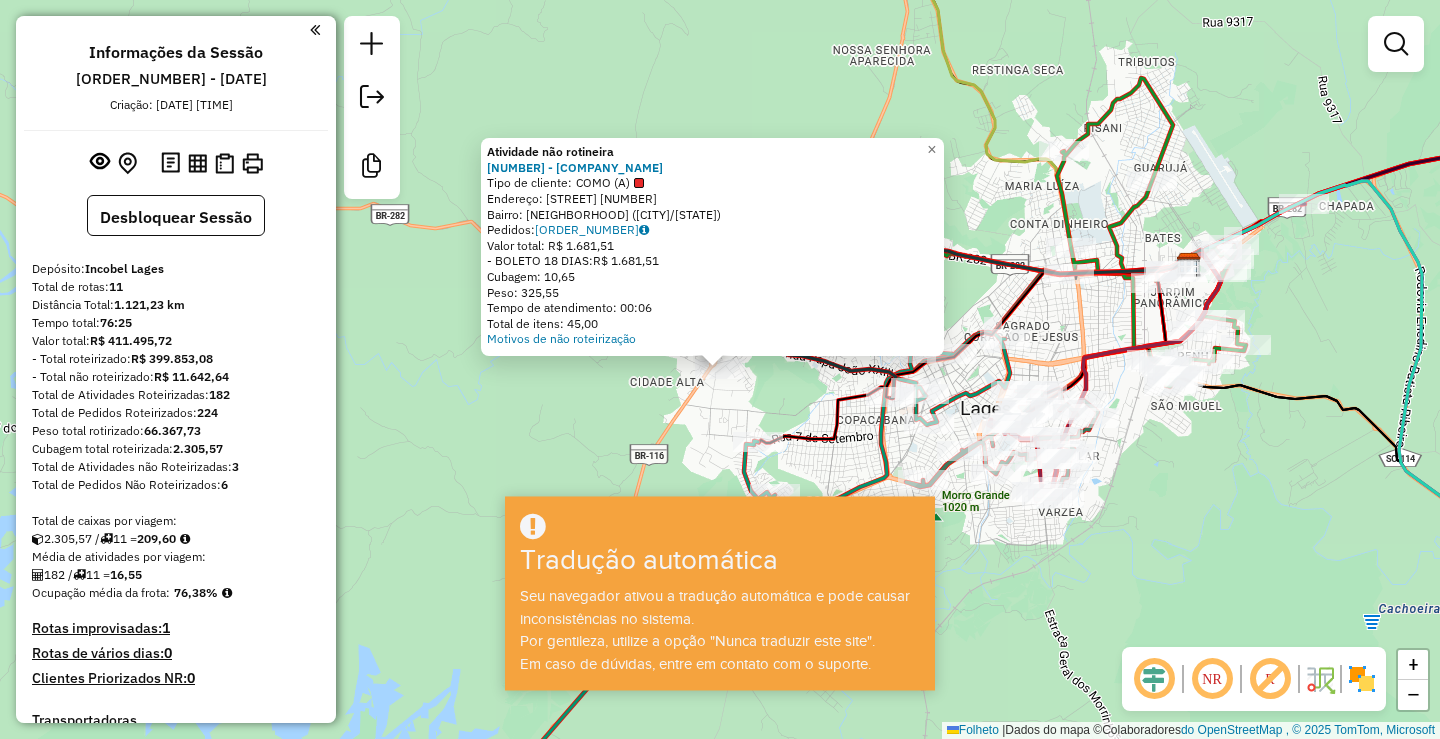 click on "Atividade não rotineira [NUMBER] - [COMPANY_NAME] Tipo de cliente: [CLIENT_TYPE] Endereço: [STREET] [NUMBER] Bairro: [NEIGHBORHOOD] ([CITY]/[STATE]) Pedidos: [ORDER_NUMBER] Valor total: R$ 1.681,51 - BOLETO 18 DIAS: R$ 1.681,51 Cubagem: 10,65 Peso: 325,55 Tempo de atendimento: 00:06 Total de itens: 45,00 Motivos de não roteirização × Janela de atendimento Grau de atendimento Capacidade Transportadoras Veículos Cliente Pedidos Rotas Selecione os dias da semana para filtrar as janelas de atendimento Segmento Ter Qua Qui Sexo Sáb Dom Informe o período da janela de atendimento: De: Comeu: Filtrar exatamente a janela do cliente Considerar janela de atendimento padrão Selecione os dias da semana para filtrar as notas de atendimento Segmento Ter Qua Qui Sexo Sáb Dom Considerar clientes sem dia de atendimento cadastrado Clientes fora do dia de atendimento selecionado Filtre as atividades entre os valores definidos abaixo: Peso mínimo: Peso máximo: Cubagem mínima: Cubagem máxima: De: Comeu: De: Comeu: Nome: +" 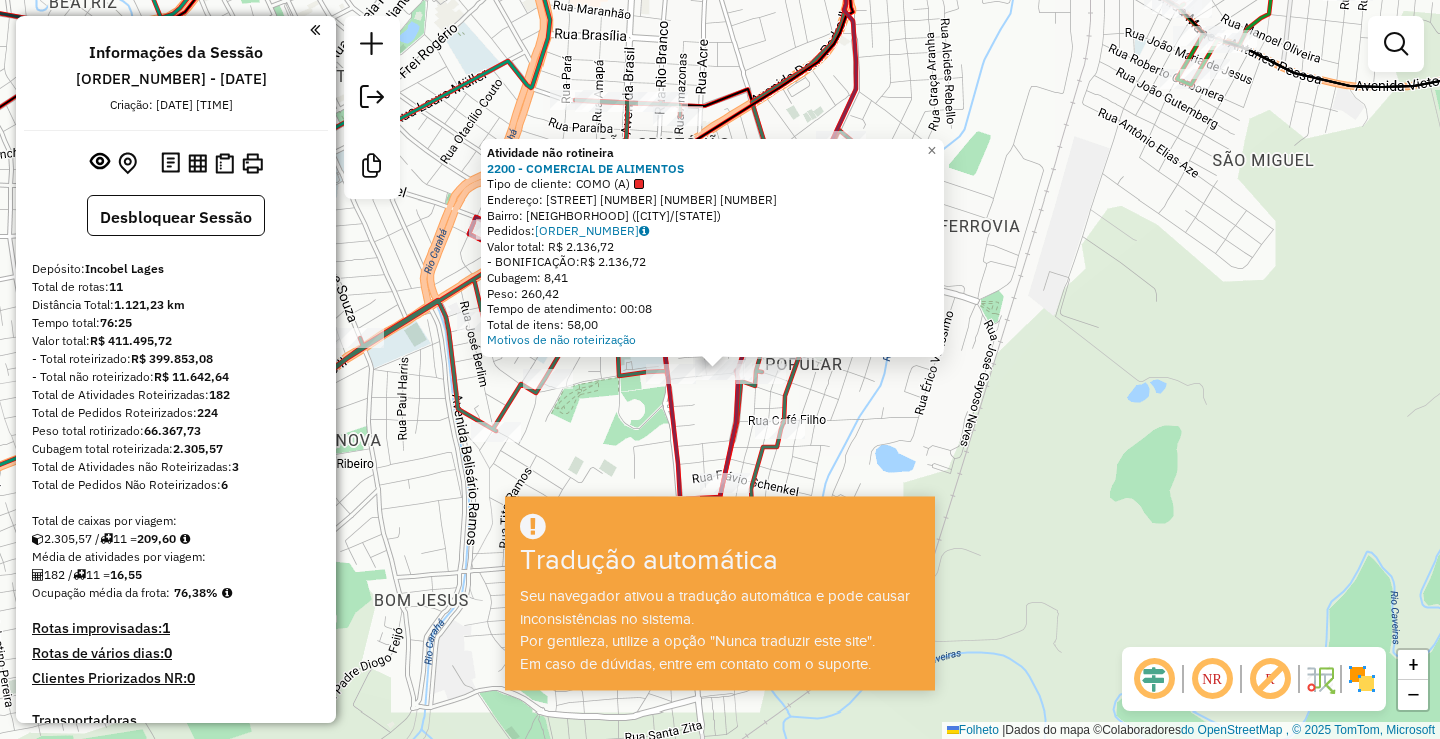 click on "Atividade não rotineira [NUMBER] - [COMPANY_NAME] Tipo de cliente: [CLIENT_TYPE] Endereço: [STREET] [NUMBER] [NUMBER] Bairro: [NEIGHBORHOOD] ([CITY]/[STATE]) Pedidos: [ORDER_NUMBER] Valor total: R$ 2.136,72 - BONIFICAÇÃO: R$ 2.136,72 Cubagem: 8,41 Peso: 260,42 Tempo de atendimento: 00:08 Total de itens: 58,00 Motivos de não roteirização × Janela de atendimento Grau de atendimento Capacidade Transportadoras Veículos Cliente Pedidos Rotas Selecione os dias da semana para filtrar as janelas de atendimento Segmento Ter Qua Qui Sexo Sáb Dom Informe o período da janela de atendimento: De: Comeu: Filtrar exatamente a janela do cliente Considerar janela de atendimento padrão Selecione os dias da semana para filtrar as notas de atendimento Segmento Ter Qua Qui Sexo Sáb Dom Considerar clientes sem dia de atendimento cadastrado Clientes fora do dia de atendimento selecionado Filtre as atividades entre os valores definidos abaixo: Peso mínimo: Peso máximo: Cubagem mínima: Cubagem máxima: De: Comeu: De: De:" 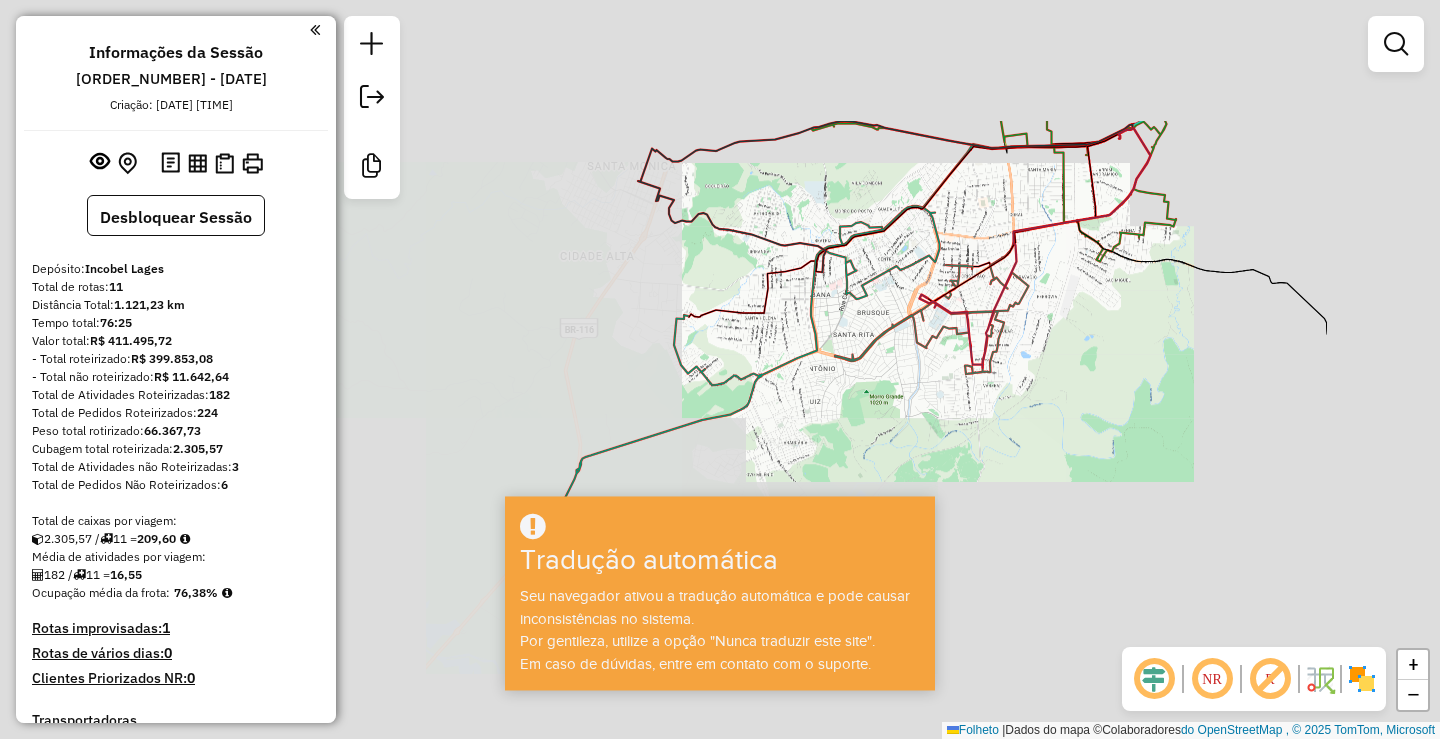 drag, startPoint x: 1058, startPoint y: 392, endPoint x: 994, endPoint y: 515, distance: 138.65425 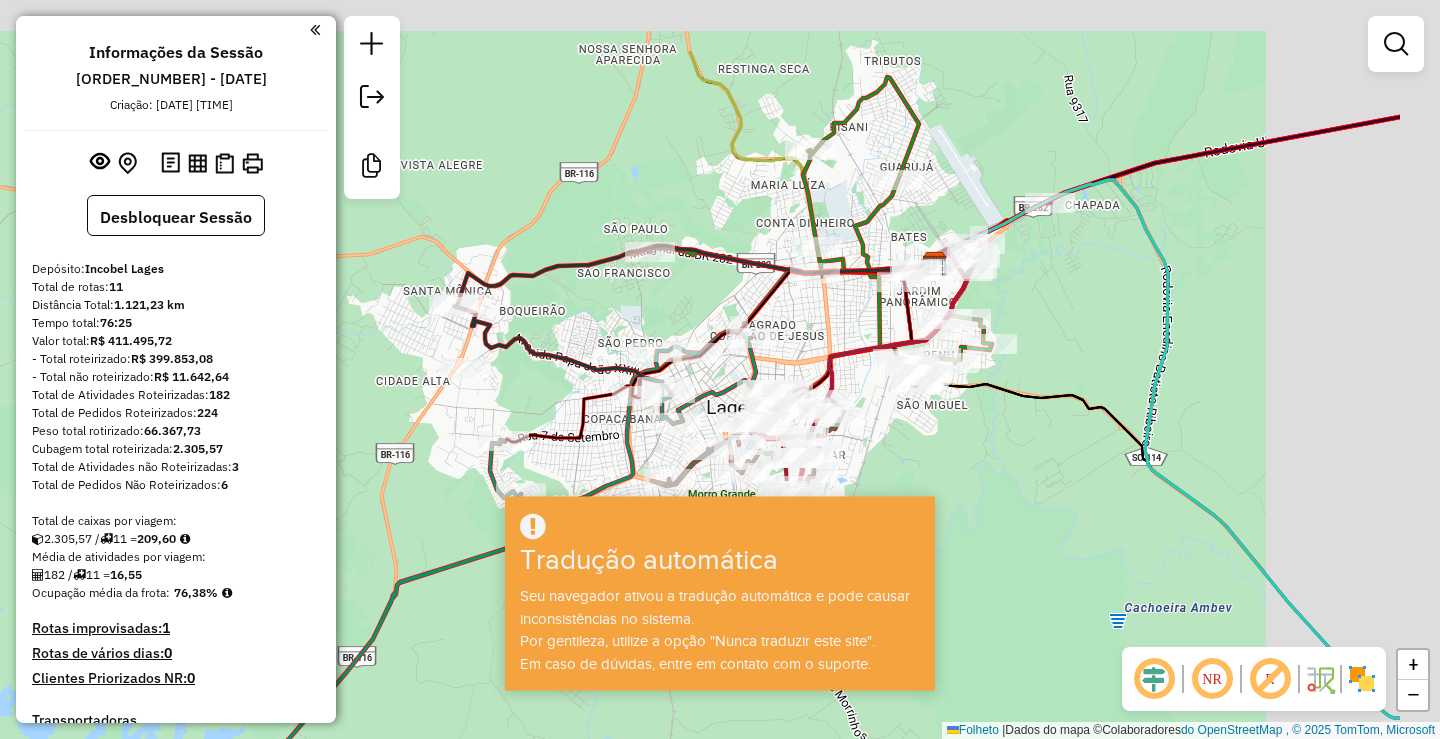 drag, startPoint x: 1003, startPoint y: 449, endPoint x: 872, endPoint y: 538, distance: 158.37297 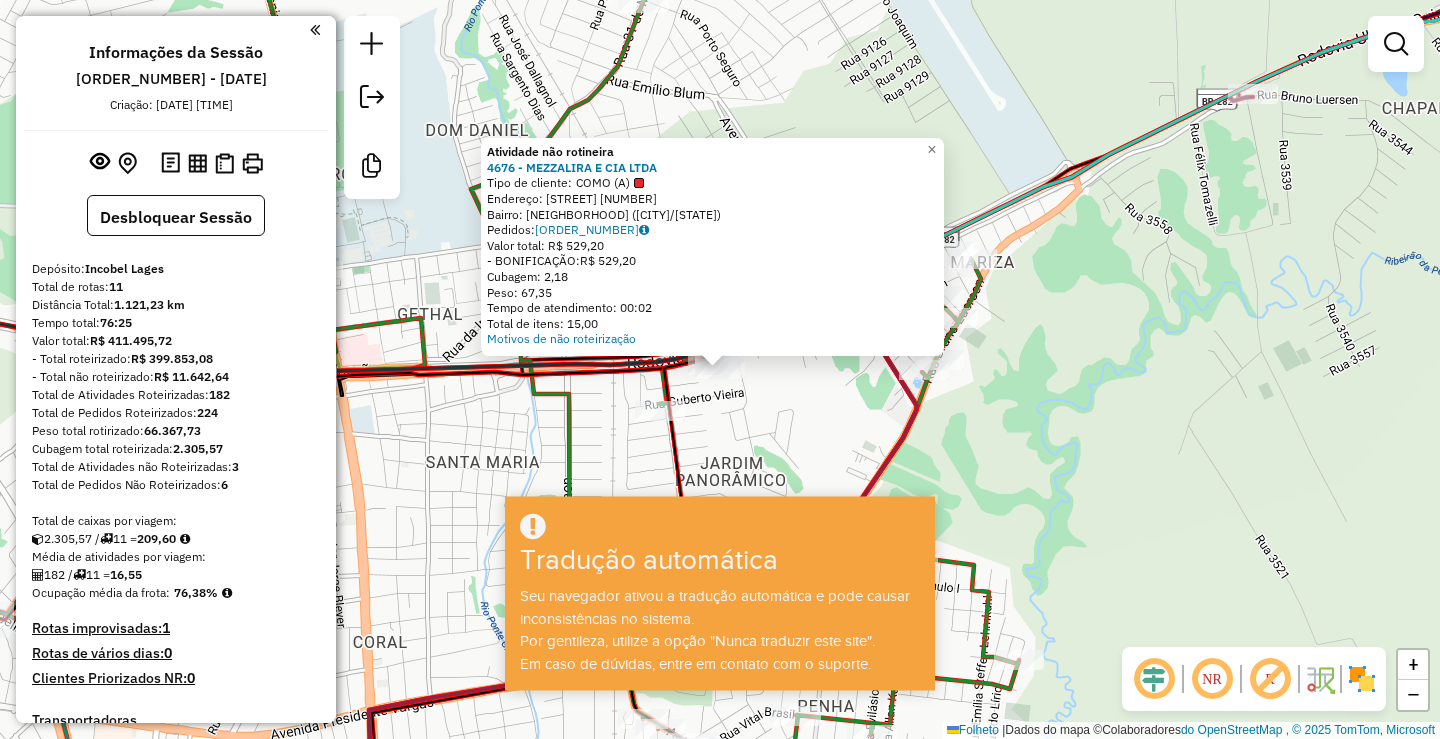 click on "Rota 6 - Placa [PLATE_NUMBER] [NUMBER] - [LAST_NAME] [FIRST_NAME] [LAST_NAME] 01 Atividade não rotineira [NUMBER] - [COMPANY_NAME] Tipo de cliente: [CLIENT_TYPE] Endereço: [STREET] [NUMBER] Bairro: [NEIGHBORHOOD] ([CITY]/[STATE]) Pedidos: [ORDER_NUMBER] Valor total: R$ 529,20 - BONIFICAÇÃO: R$ 529,20 Cubagem: 2,18 Peso: 67,35 Tempo de atendimento: 00:02 Total de itens: 15,00 Motivos de não roteirização × Janela de atendimento Grau de atendimento Capacidade Transportadoras Veículos Cliente Pedidos Rotas Selecione os dias da semana para filtrar as janelas de atendimento Segmento Ter Qua Qui Sexo Sáb Dom Informe o período da janela de atendimento: De: Comeu: Filtrar exatamente a janela do cliente Considerar janela de atendimento padrão Selecione os dias da semana para filtrar as notas de atendimento Segmento Ter Qua Qui Sexo Sáb Dom Considerar clientes sem dia de atendimento cadastrado Clientes fora do dia de atendimento selecionado Filtre as atividades entre os valores definidos abaixo: Peso mínimo: Peso máximo: Cubagem mínima:" 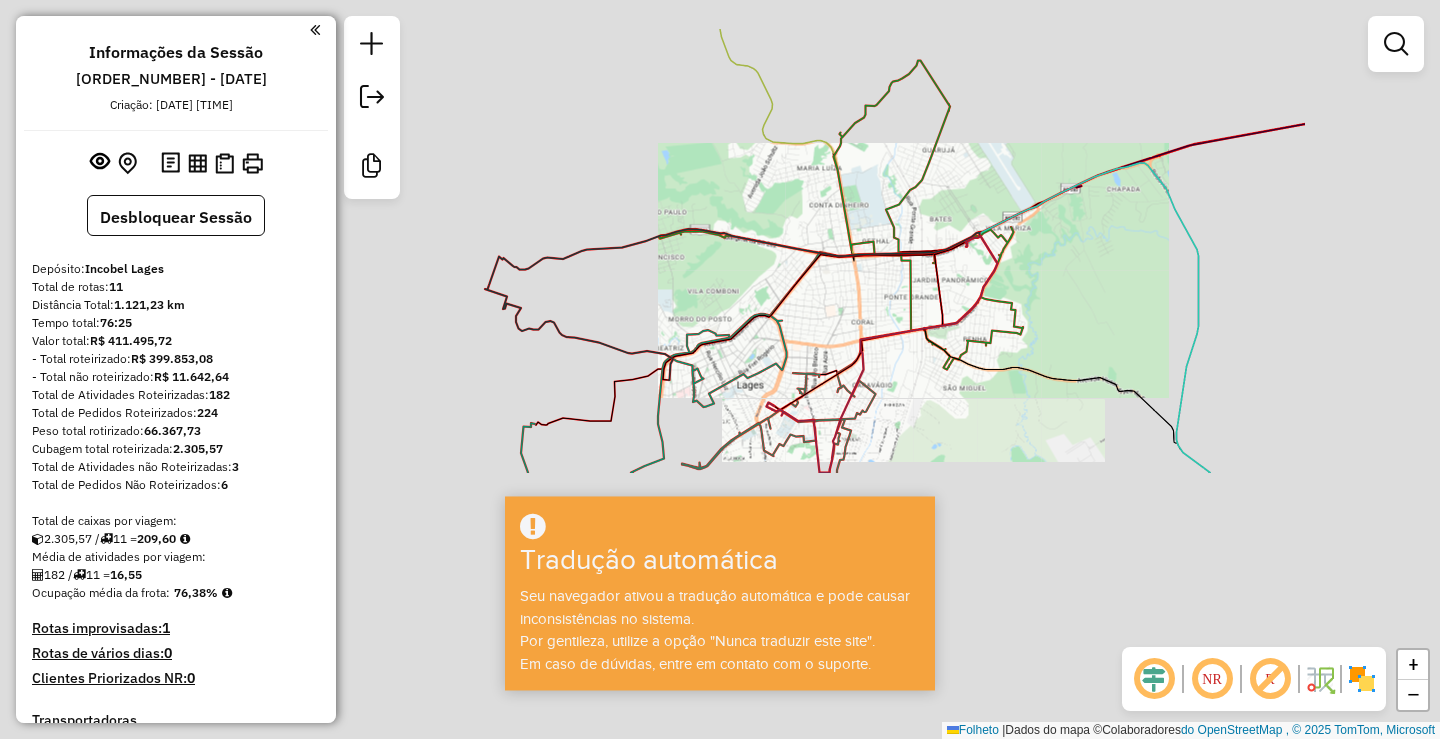 drag, startPoint x: 1026, startPoint y: 454, endPoint x: 851, endPoint y: 568, distance: 208.85641 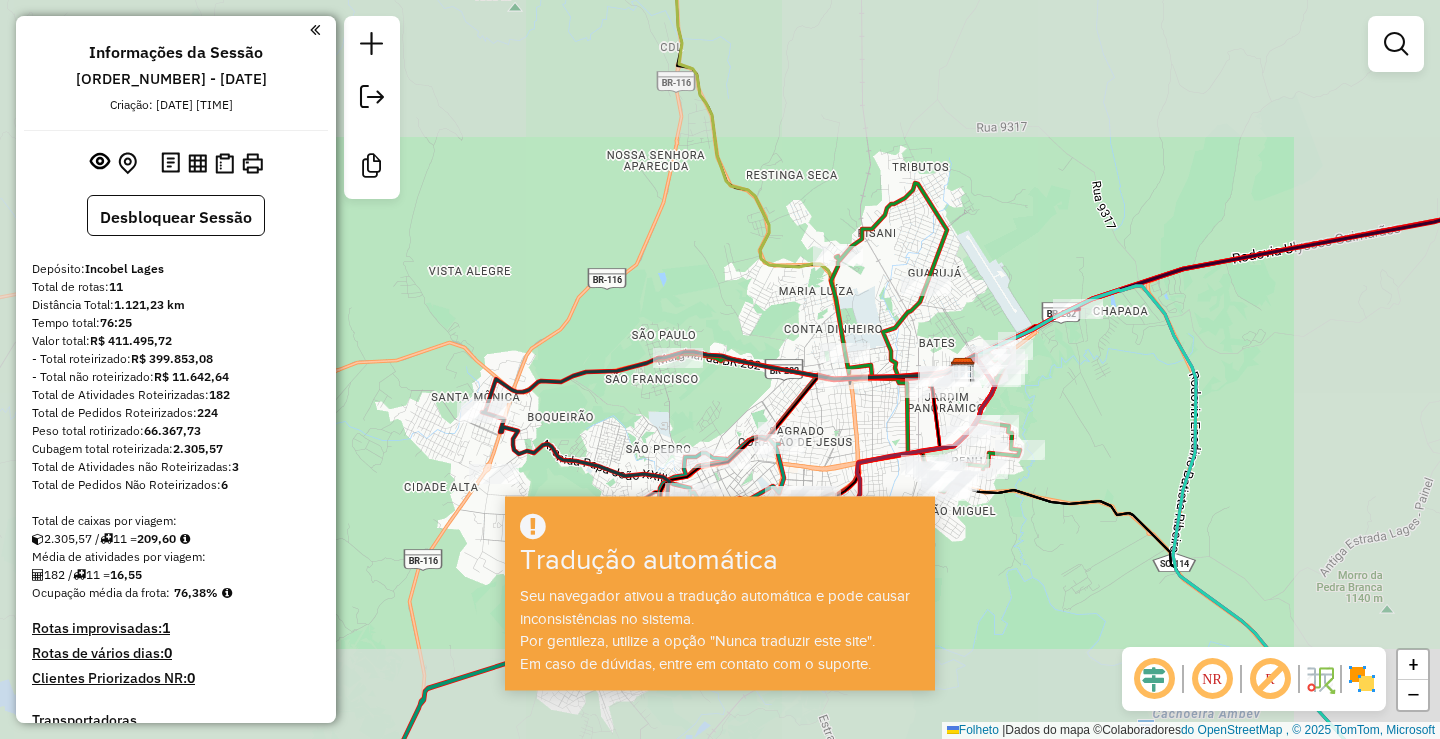 click on "Tradução automática" at bounding box center (684, 561) 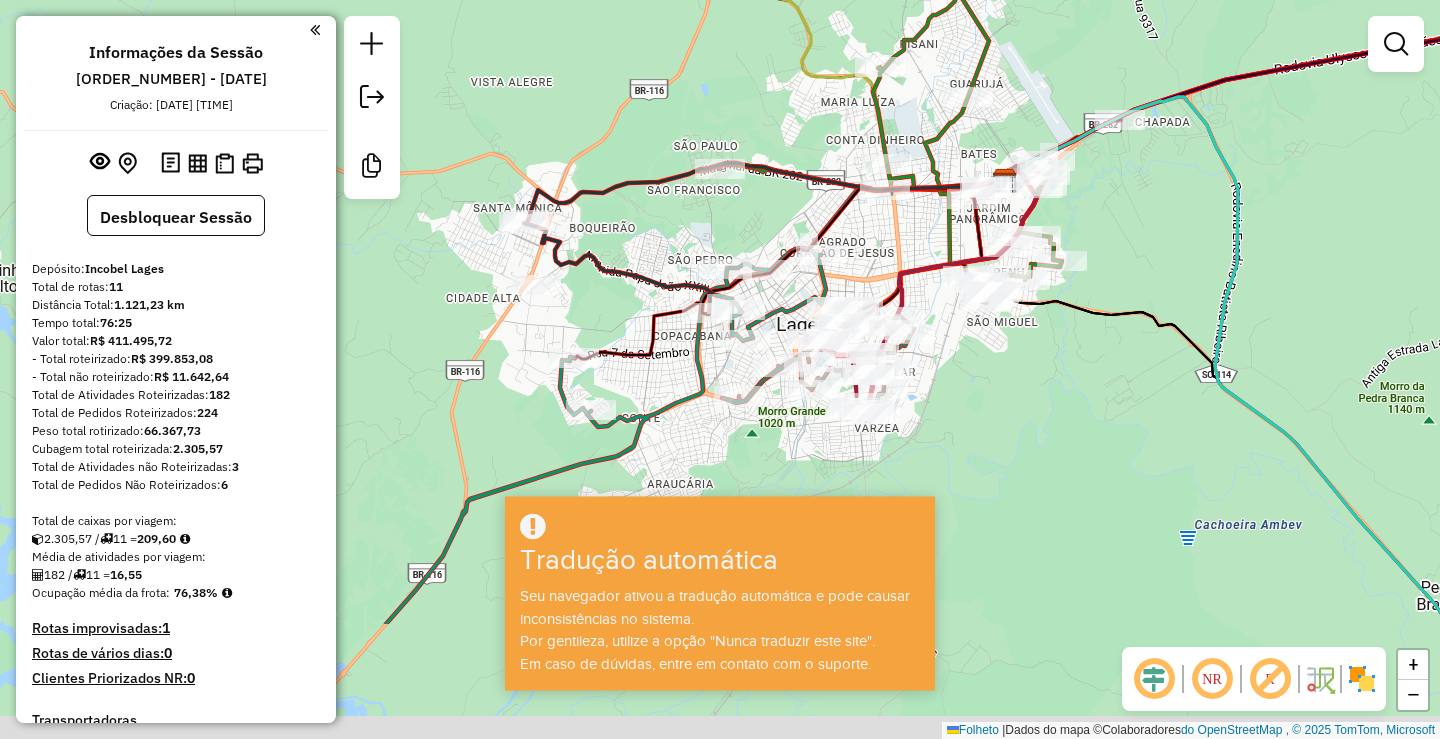 drag, startPoint x: 1084, startPoint y: 418, endPoint x: 1085, endPoint y: 364, distance: 54.00926 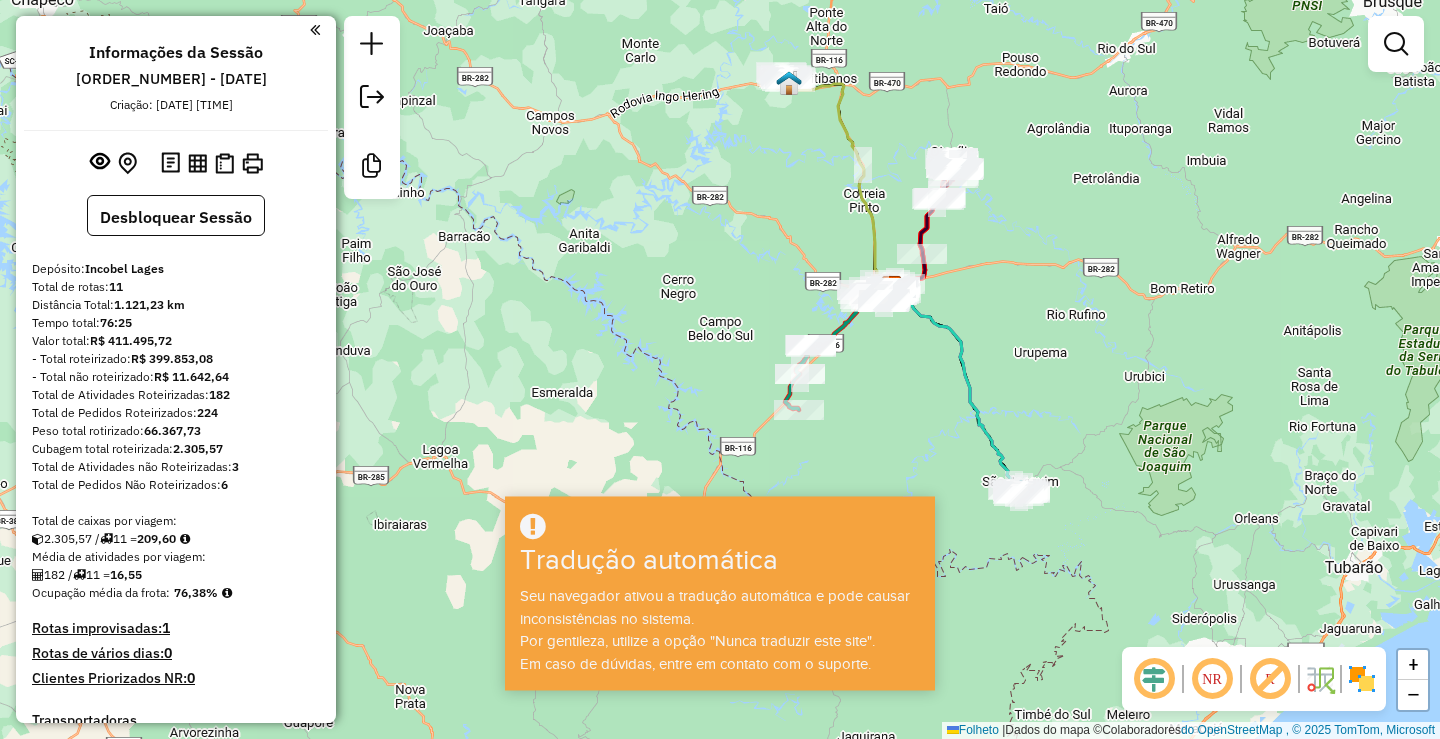 click on "Seu navegador ativou a tradução automática e pode causar inconsistências no sistema." at bounding box center (715, 607) 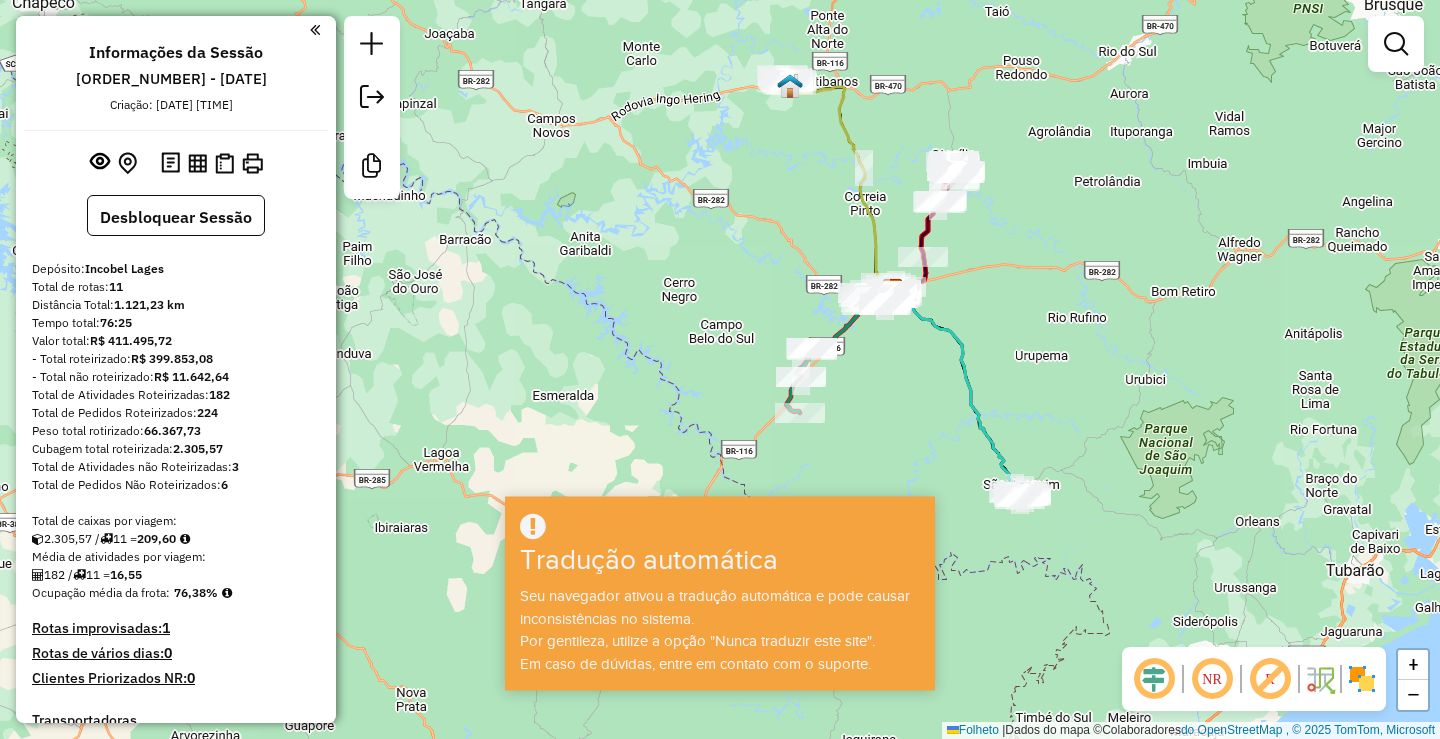 click on "Janela de atendimento Grau de atendimento Capacidade Transportadoras Veículos Cliente Pedidos Rotas Selecione os dias da semana para filtrar as janelas de atendimento Segmento Ter Qua Qui Sexo Sáb Dom Informe o período da janela de atendimento: De: Comeu: Filtrar exatamente a janela do cliente Considerar janela de atendimento padrão Selecione os dias da semana para filtrar as notas de atendimento Segmento Ter Qua Qui Sexo Sáb Dom Considerar clientes sem dia de atendimento cadastrado Clientes fora do dia de atendimento selecionado Filtre as atividades entre os valores definidos abaixo: Peso mínimo: Peso máximo: Cubagem mínima: Cubagem máxima: De: Comeu: Filtre as atividades entre o tempo de atendimento definido abaixo: De: Comeu: Considerar capacidade total de clientes não roteirizados Transportadora: Selecione um ou mais itens Tipo de veículo: Selecione um ou mais itens Veículo: Selecione um ou mais itens Motorista: Selecione um ou mais itens Nome: Tipo de cliente: Selecione um ou mais itens Tipo:" 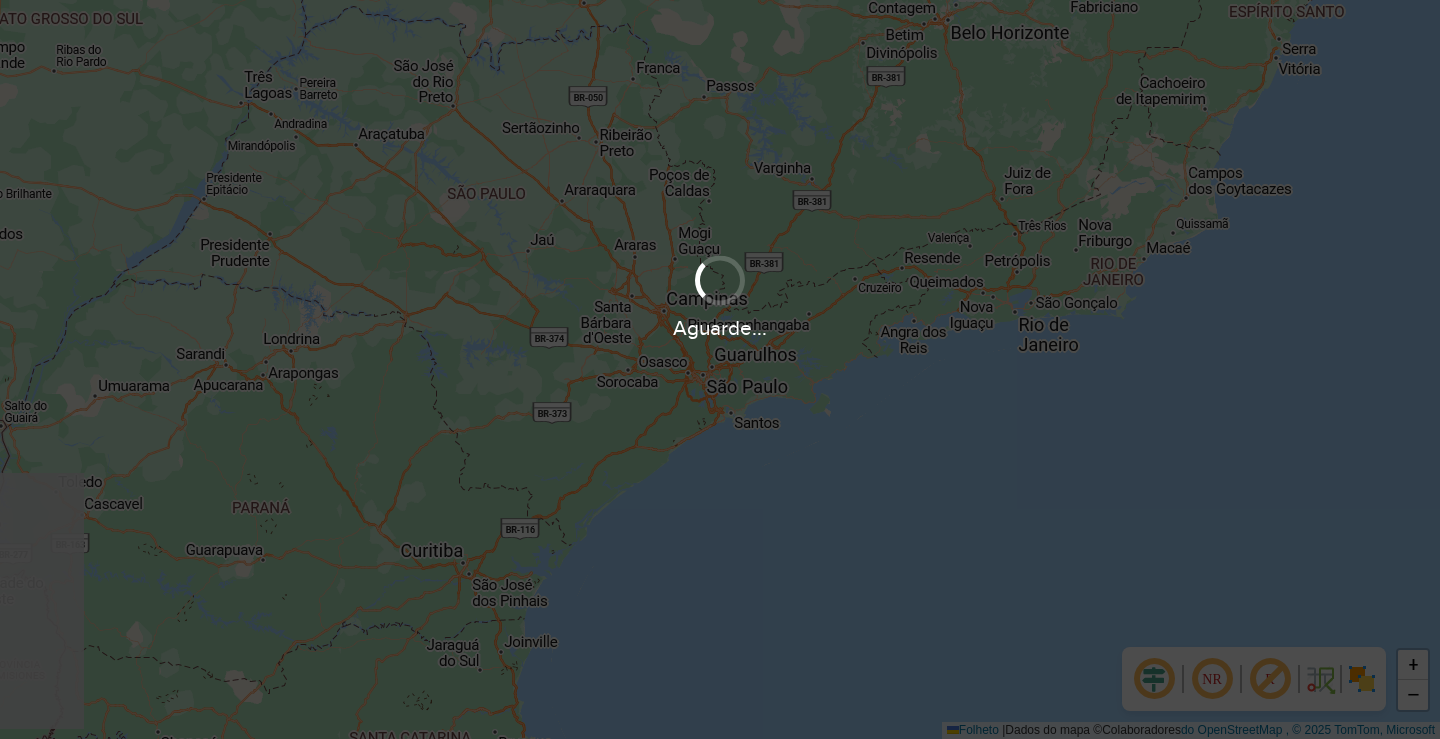 scroll, scrollTop: 0, scrollLeft: 0, axis: both 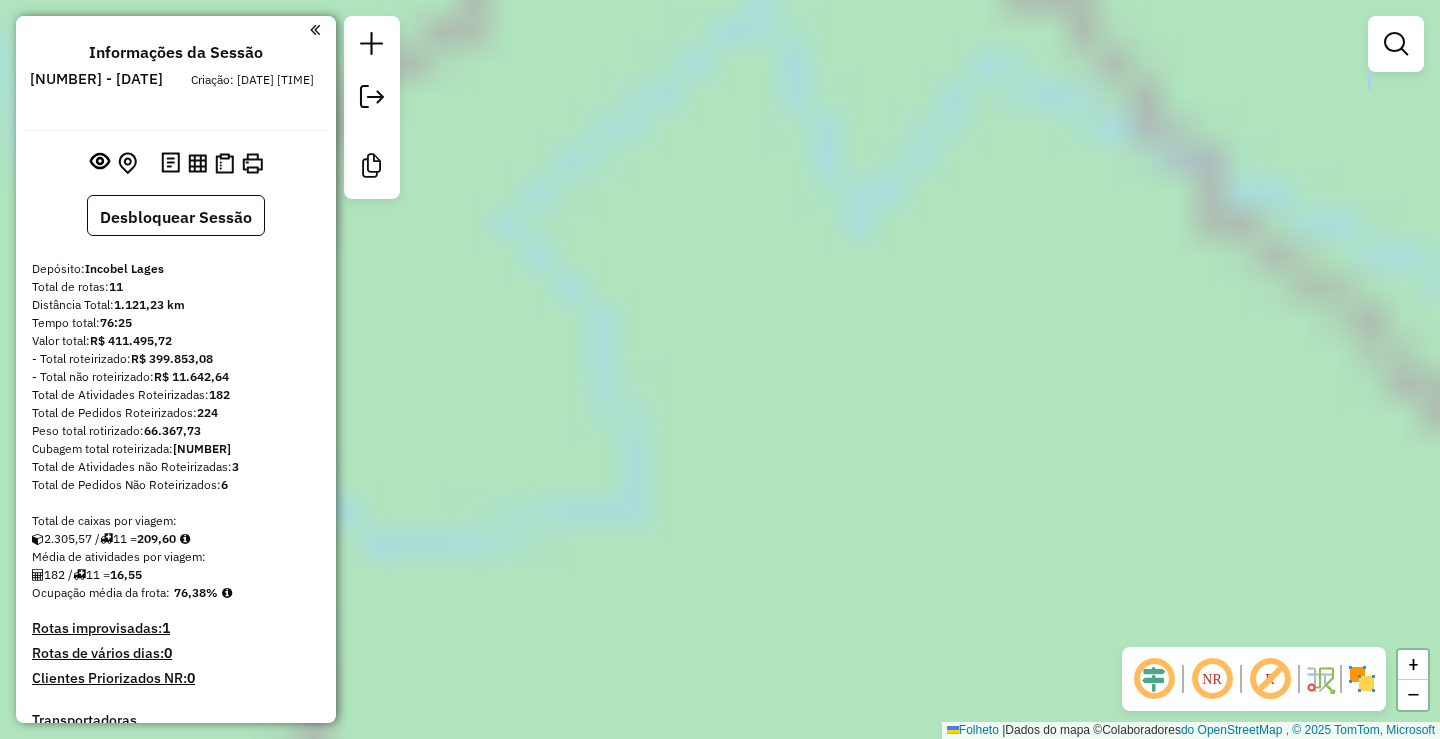 drag, startPoint x: 755, startPoint y: 435, endPoint x: 766, endPoint y: 480, distance: 46.32494 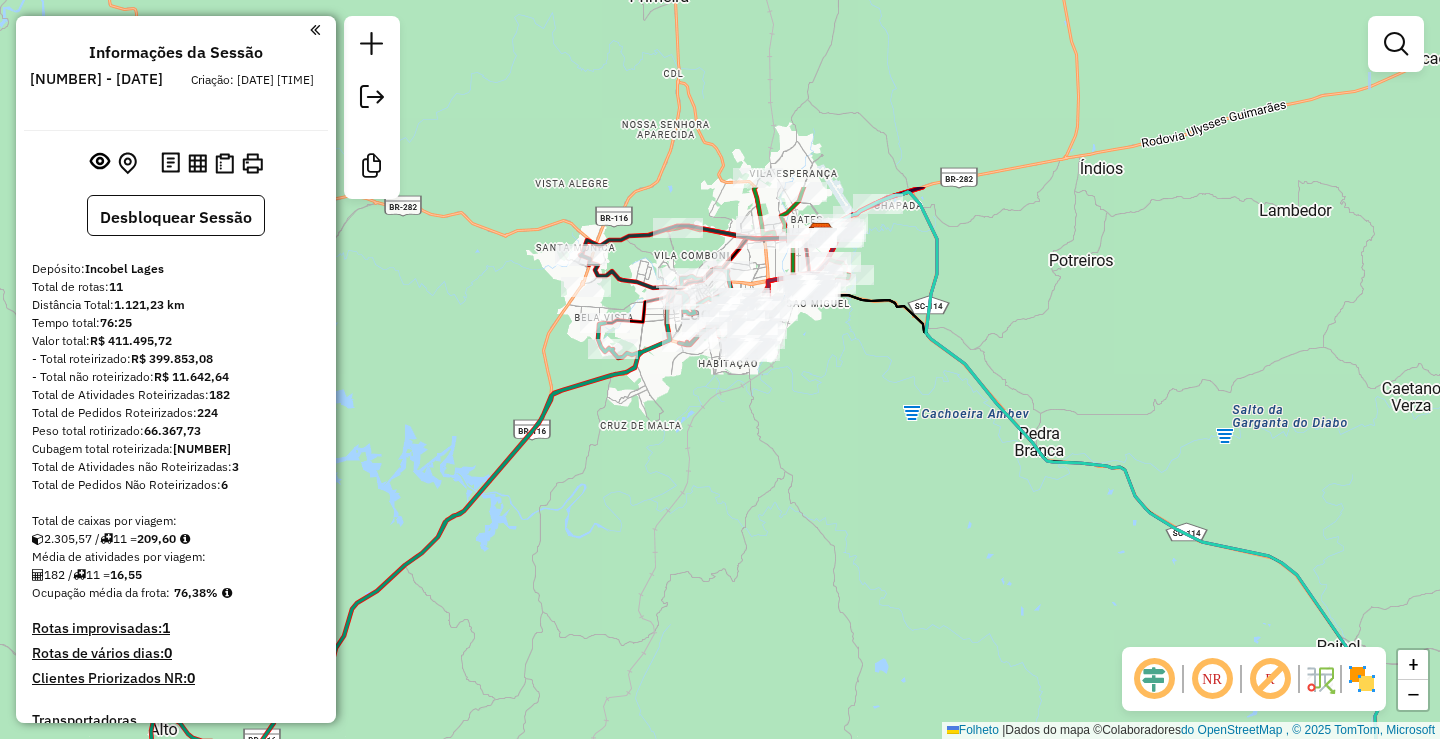 drag, startPoint x: 669, startPoint y: 155, endPoint x: 731, endPoint y: 423, distance: 275.07816 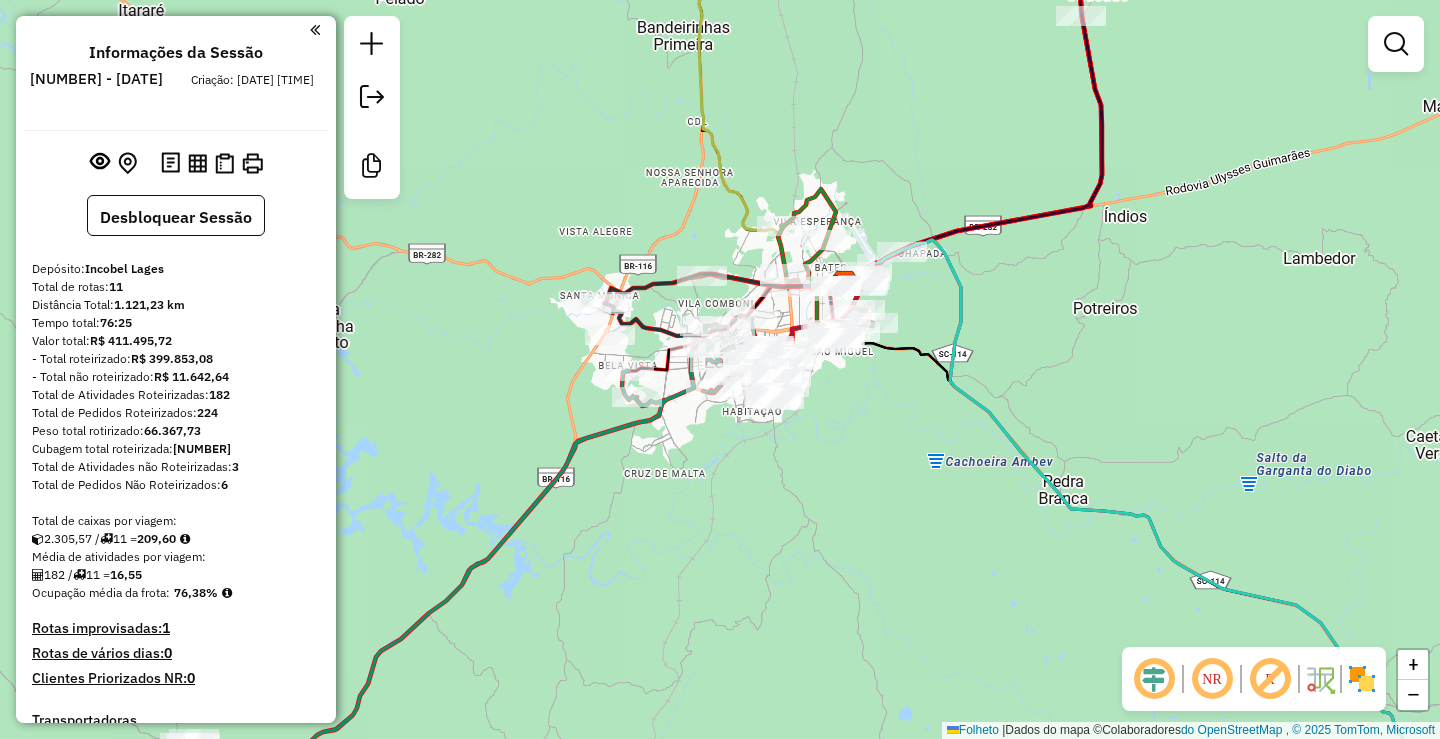 drag, startPoint x: 735, startPoint y: 469, endPoint x: 720, endPoint y: 454, distance: 21.213203 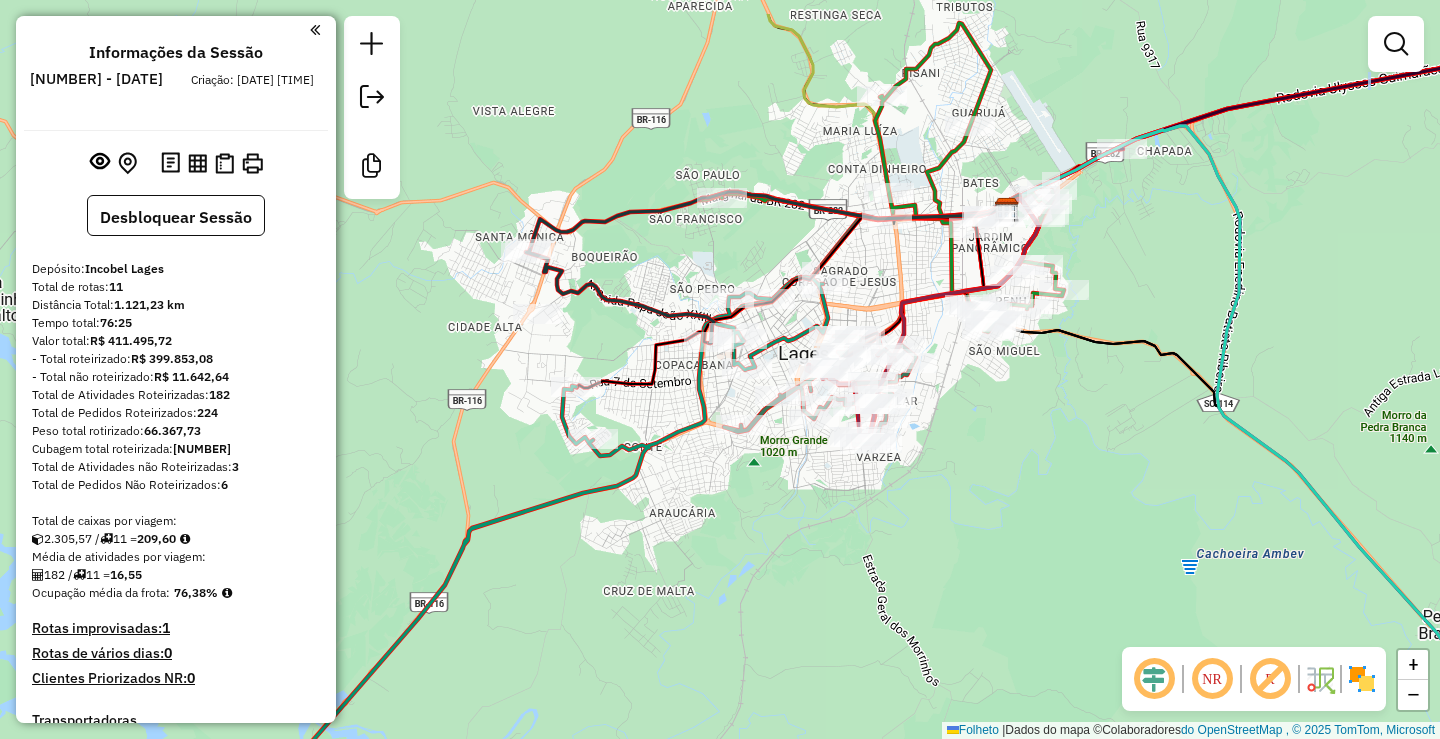 drag, startPoint x: 730, startPoint y: 481, endPoint x: 738, endPoint y: 499, distance: 19.697716 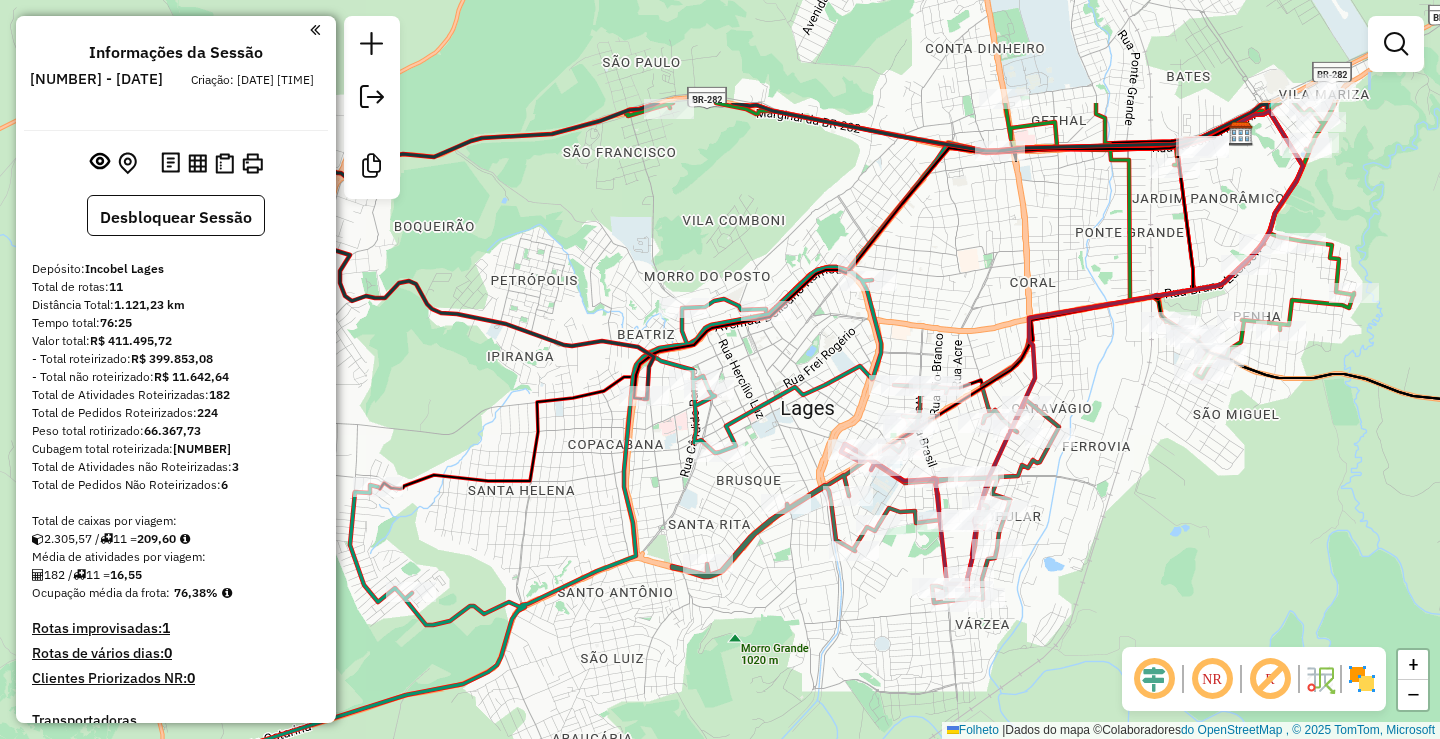 drag, startPoint x: 844, startPoint y: 483, endPoint x: 792, endPoint y: 611, distance: 138.15933 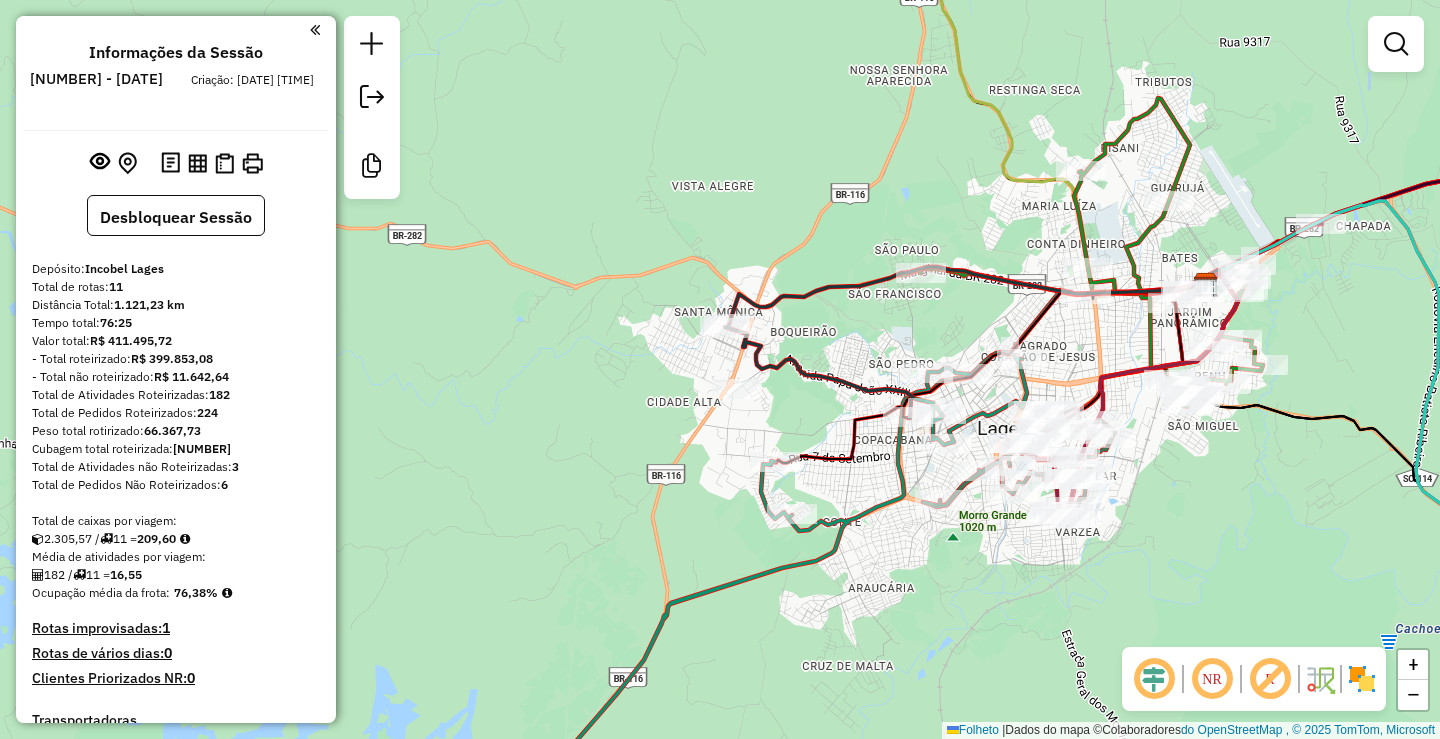 click on "Janela de atendimento Grau de atendimento Capacidade Transportadoras Veículos Cliente Pedidos Rotas Selecione os dias da semana para filtrar as janelas de atendimento Segmento Ter Qua Qui Sexo Sáb Dom Informe o período da janela de atendimento: De: Comeu: Filtrar exatamente a janela do cliente Considerar janela de atendimento padrão Selecione os dias da semana para filtrar as notas de atendimento Segmento Ter Qua Qui Sexo Sáb Dom Considerar clientes sem dia de atendimento cadastrado Clientes fora do dia de atendimento selecionado Filtre as atividades entre os valores definidos abaixo: Peso mínimo: Peso máximo: Cubagem mínima: Cubagem máxima: De: Comeu: Filtre as atividades entre o tempo de atendimento definido abaixo: De: Comeu: Considerar capacidade total de clientes não roteirizados Transportadora: Selecione um ou mais itens Tipo de veículo: Selecione um ou mais itens Veículo: Selecione um ou mais itens Motorista: Selecione um ou mais itens Nome: Tipo de cliente: Selecione um ou mais itens Tipo:" 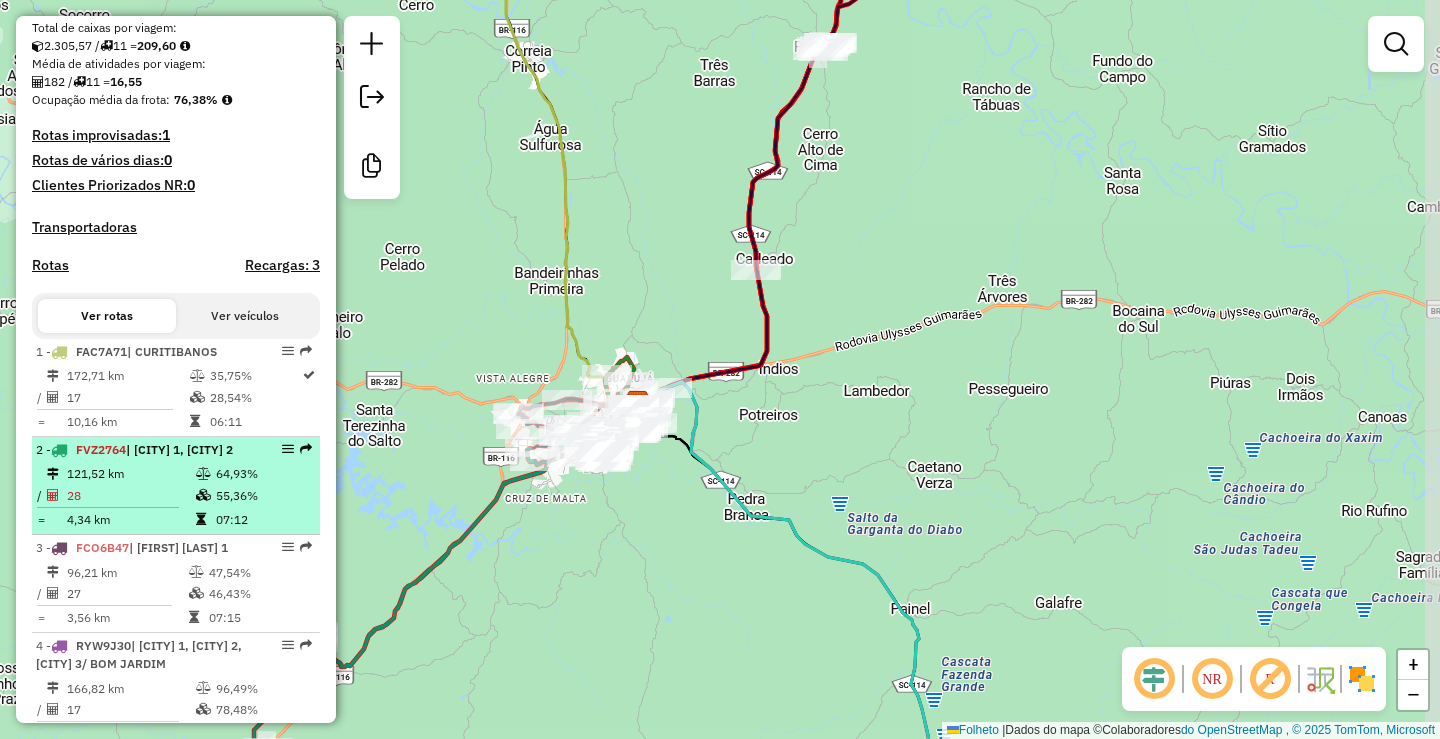 scroll, scrollTop: 500, scrollLeft: 0, axis: vertical 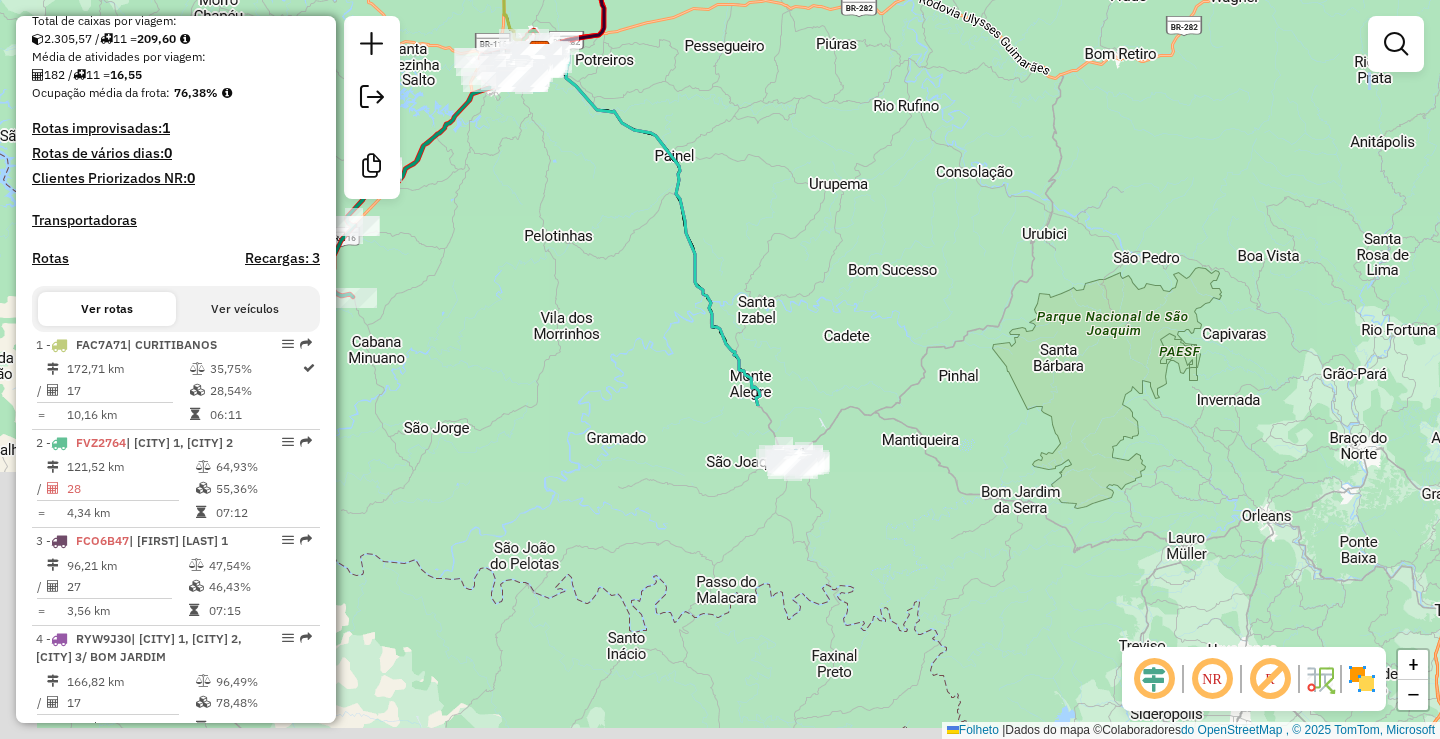 drag, startPoint x: 628, startPoint y: 581, endPoint x: 659, endPoint y: 219, distance: 363.32492 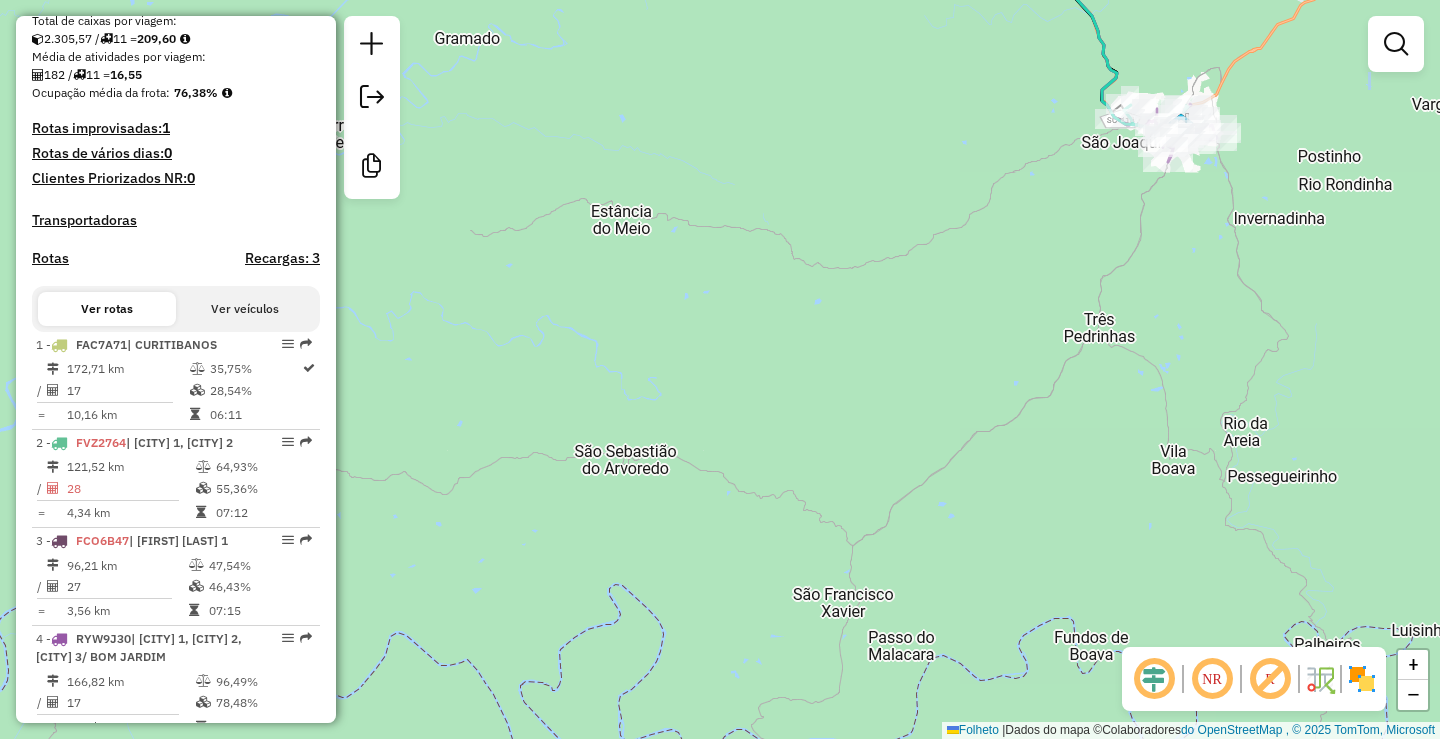drag, startPoint x: 1065, startPoint y: 231, endPoint x: 798, endPoint y: 370, distance: 301.01495 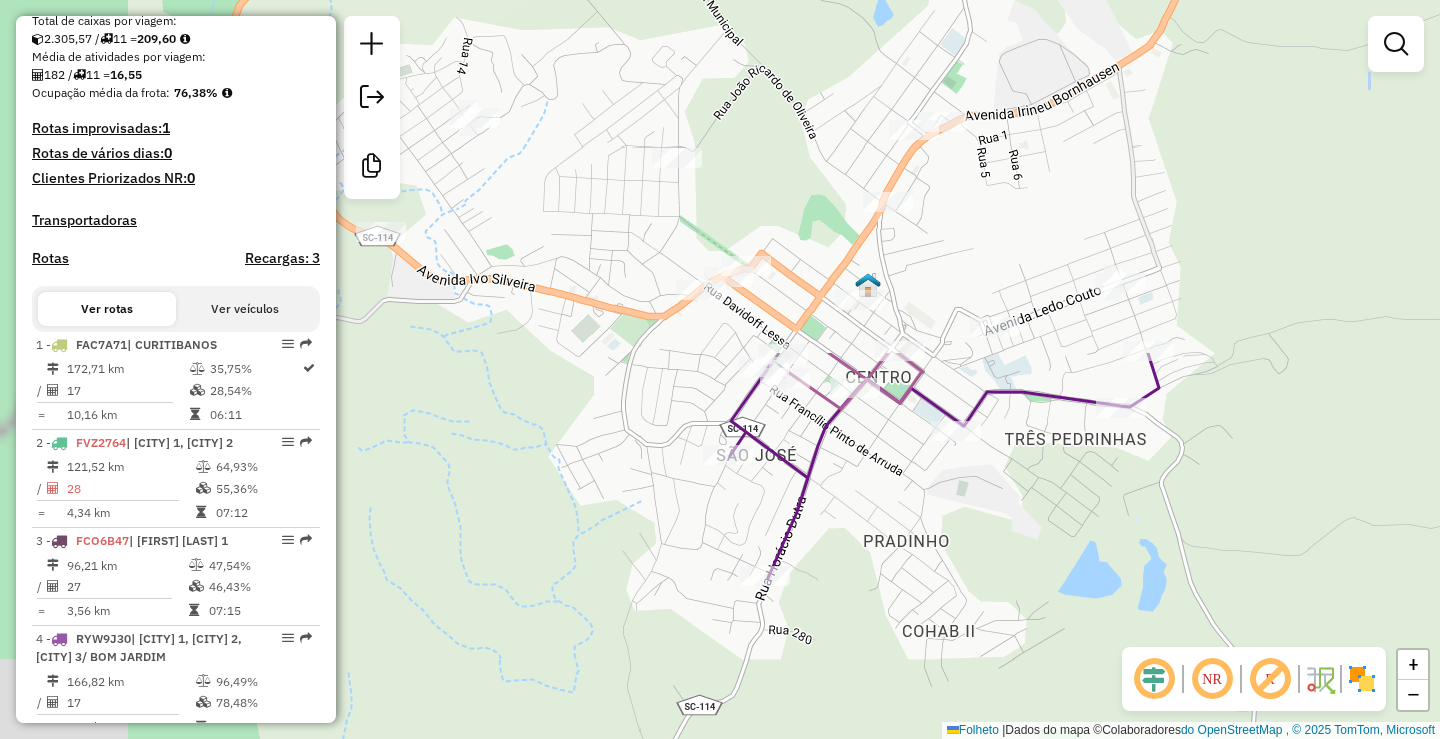 drag, startPoint x: 942, startPoint y: 318, endPoint x: 1291, endPoint y: 614, distance: 457.62103 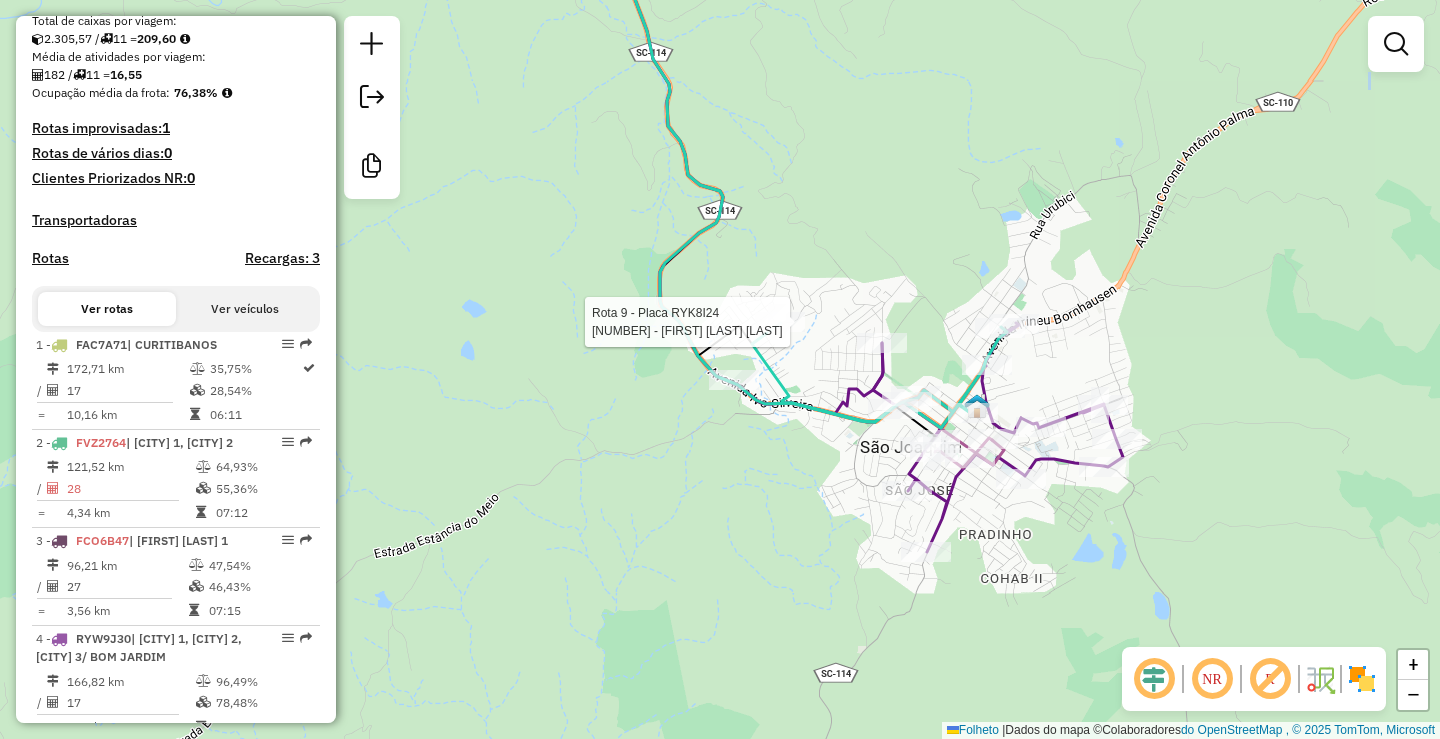 select on "**********" 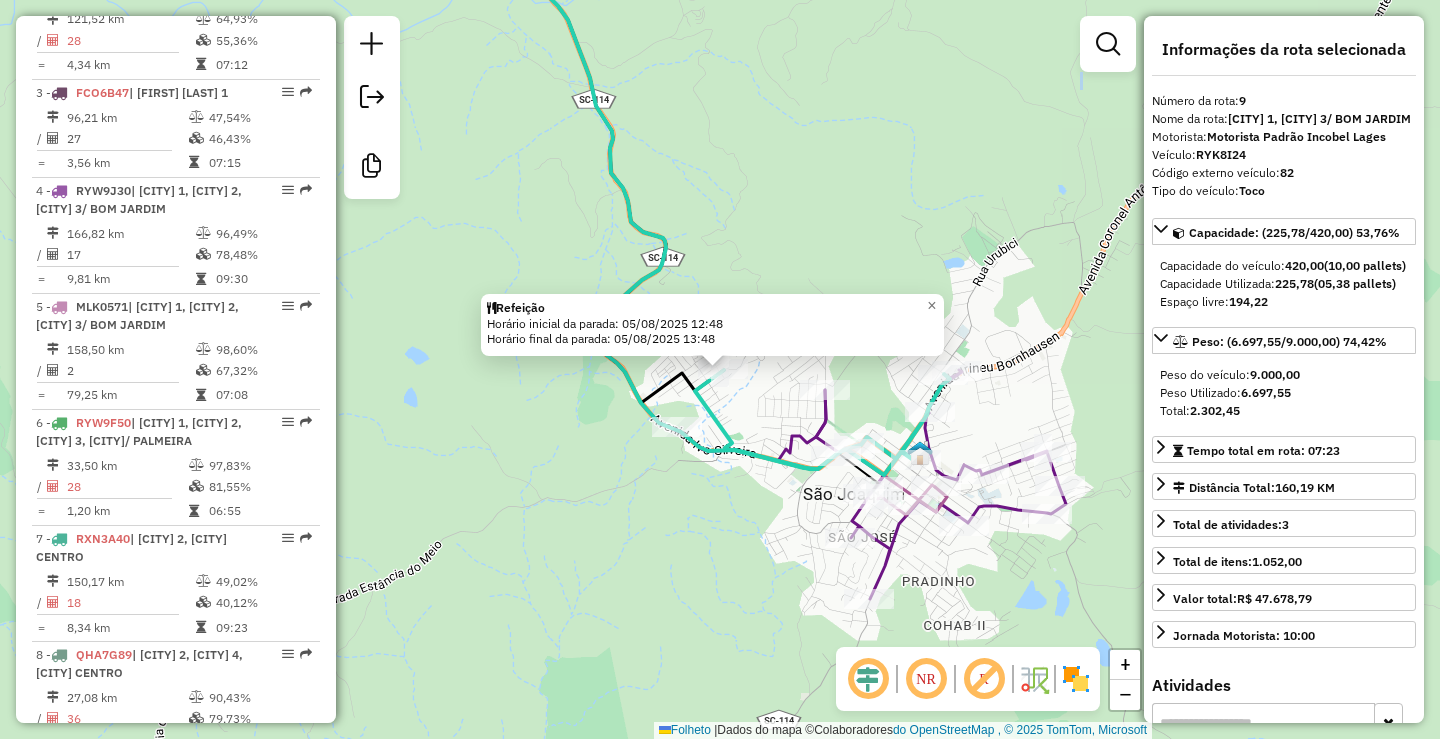 scroll, scrollTop: 1752, scrollLeft: 0, axis: vertical 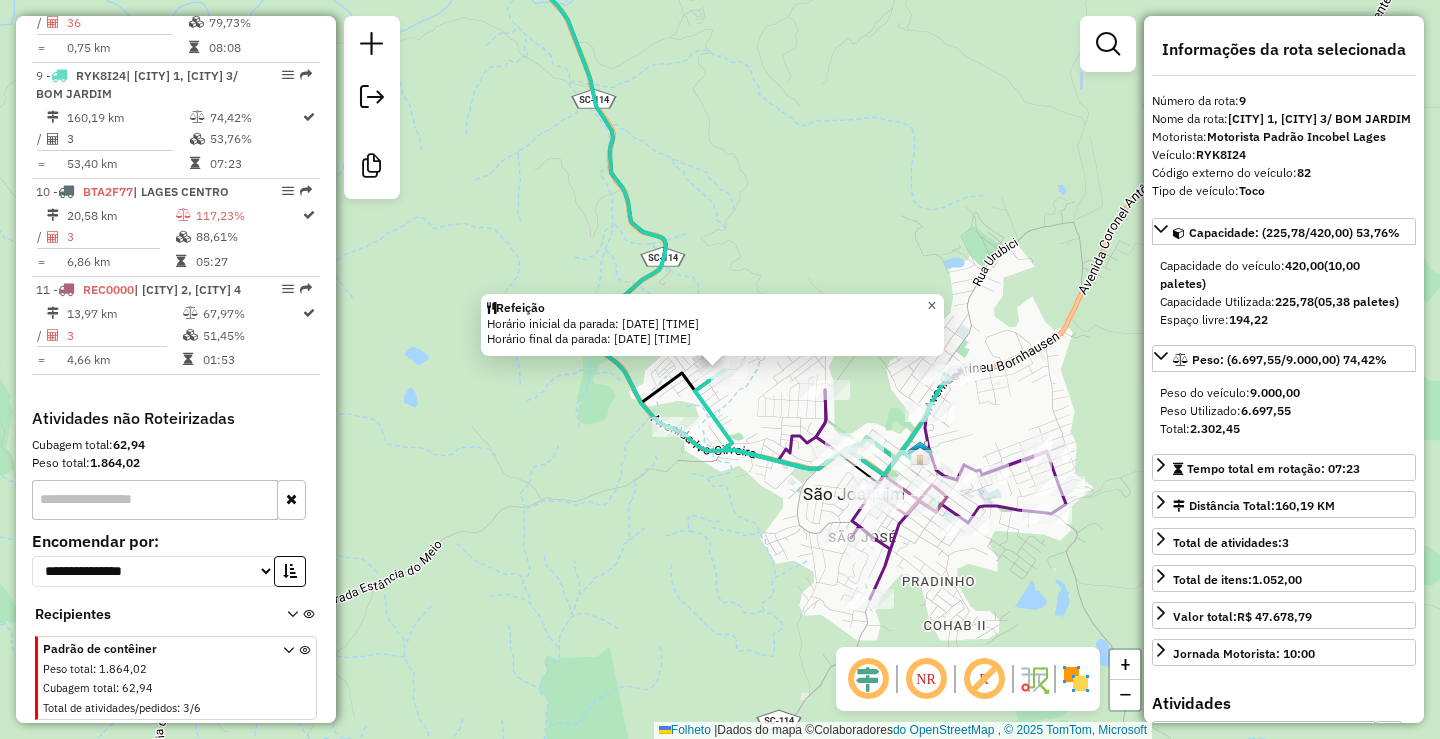click on "×" 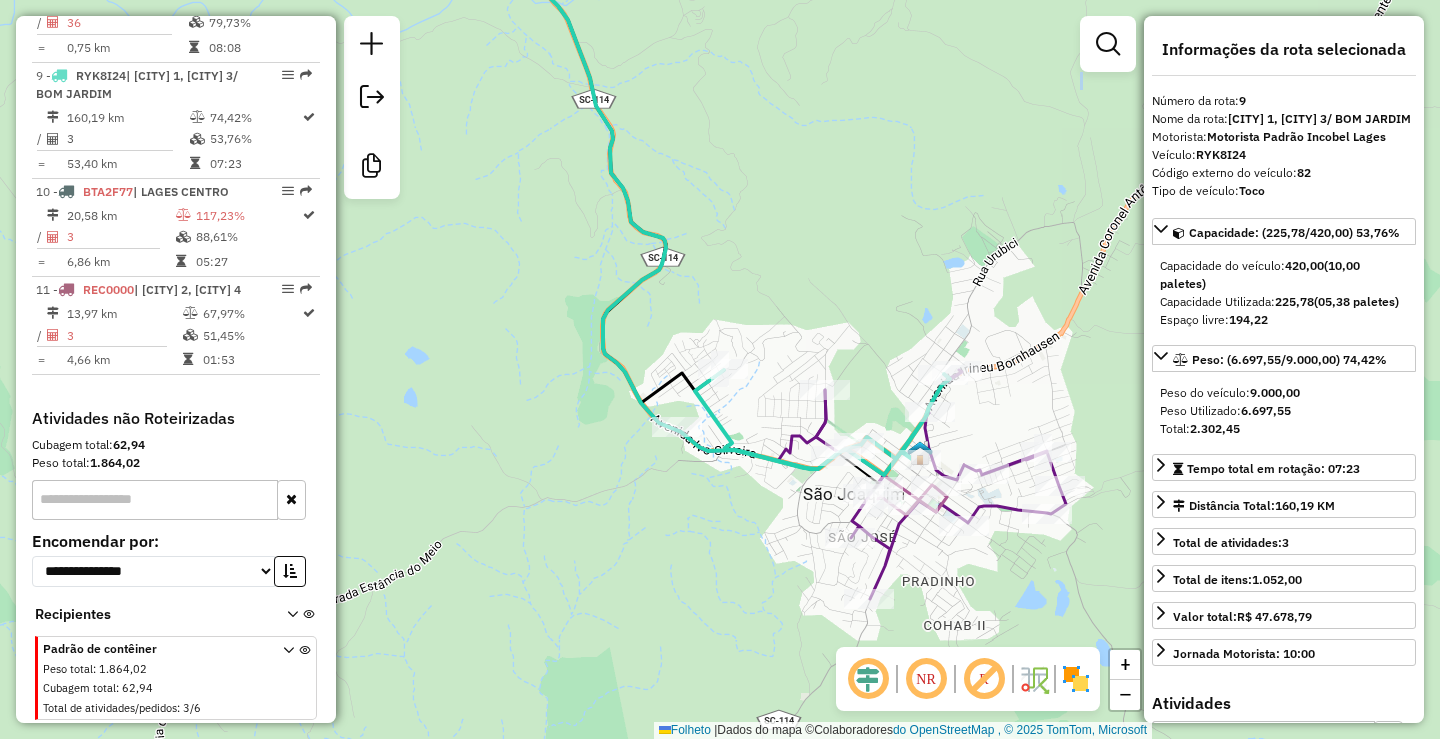 click on "Janela de atendimento Grau de atendimento Capacidade Transportadoras Veículos Cliente Pedidos Rotas Selecione os dias da semana para filtrar as janelas de atendimento Segmento Ter Qua Qui Sexo Sáb Dom Informe o período da janela de atendimento: De: Comeu: Filtrar exatamente a janela do cliente Considerar janela de atendimento padrão Selecione os dias da semana para filtrar as notas de atendimento Segmento Ter Qua Qui Sexo Sáb Dom Considerar clientes sem dia de atendimento cadastrado Clientes fora do dia de atendimento selecionado Filtre as atividades entre os valores definidos abaixo: Peso mínimo: Peso máximo: Cubagem mínima: Cubagem máxima: De: Comeu: Filtre as atividades entre o tempo de atendimento definido abaixo: De: Comeu: Considerar capacidade total de clientes não roteirizados Transportadora: Selecione um ou mais itens Tipo de veículo: Selecione um ou mais itens Veículo: Selecione um ou mais itens Motorista: Selecione um ou mais itens Nome: Tipo de cliente: Selecione um ou mais itens Tipo:" 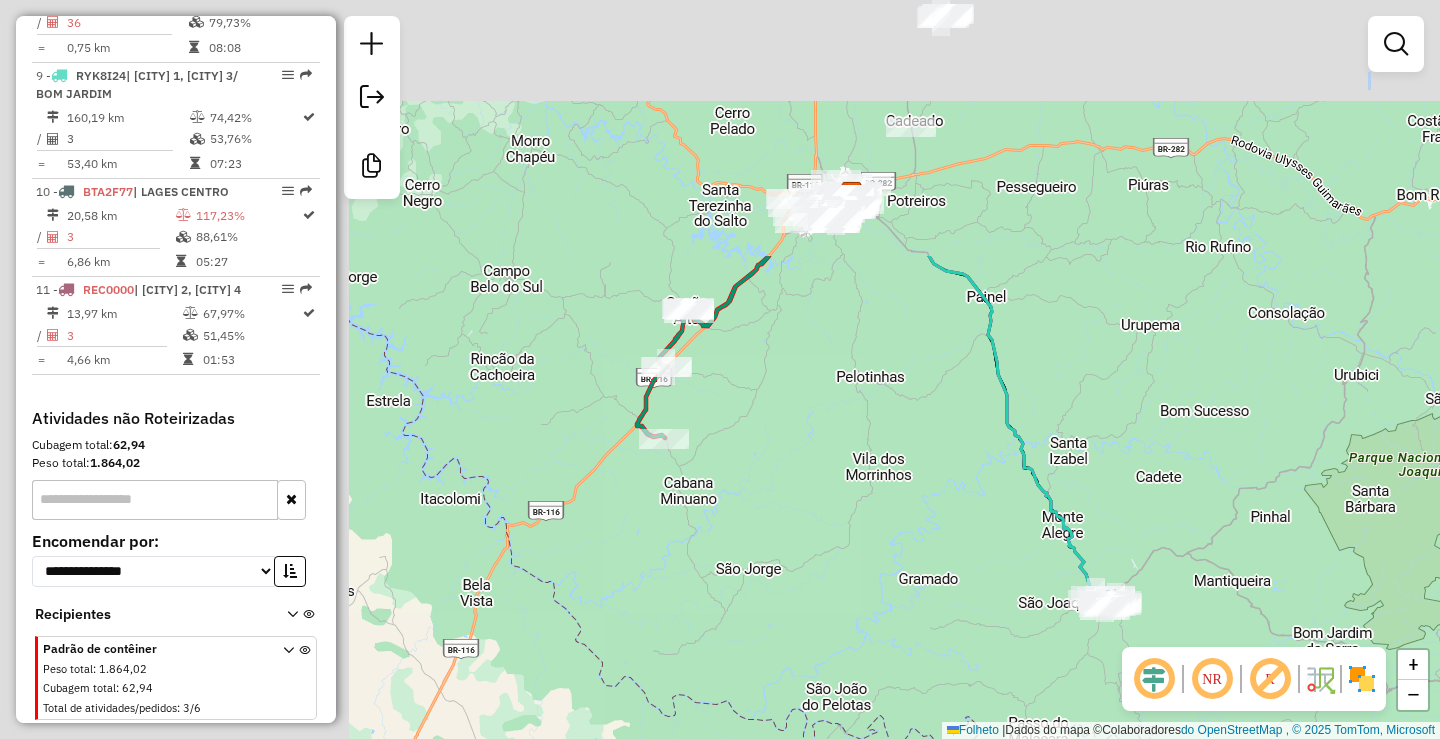drag, startPoint x: 644, startPoint y: 282, endPoint x: 976, endPoint y: 528, distance: 413.20697 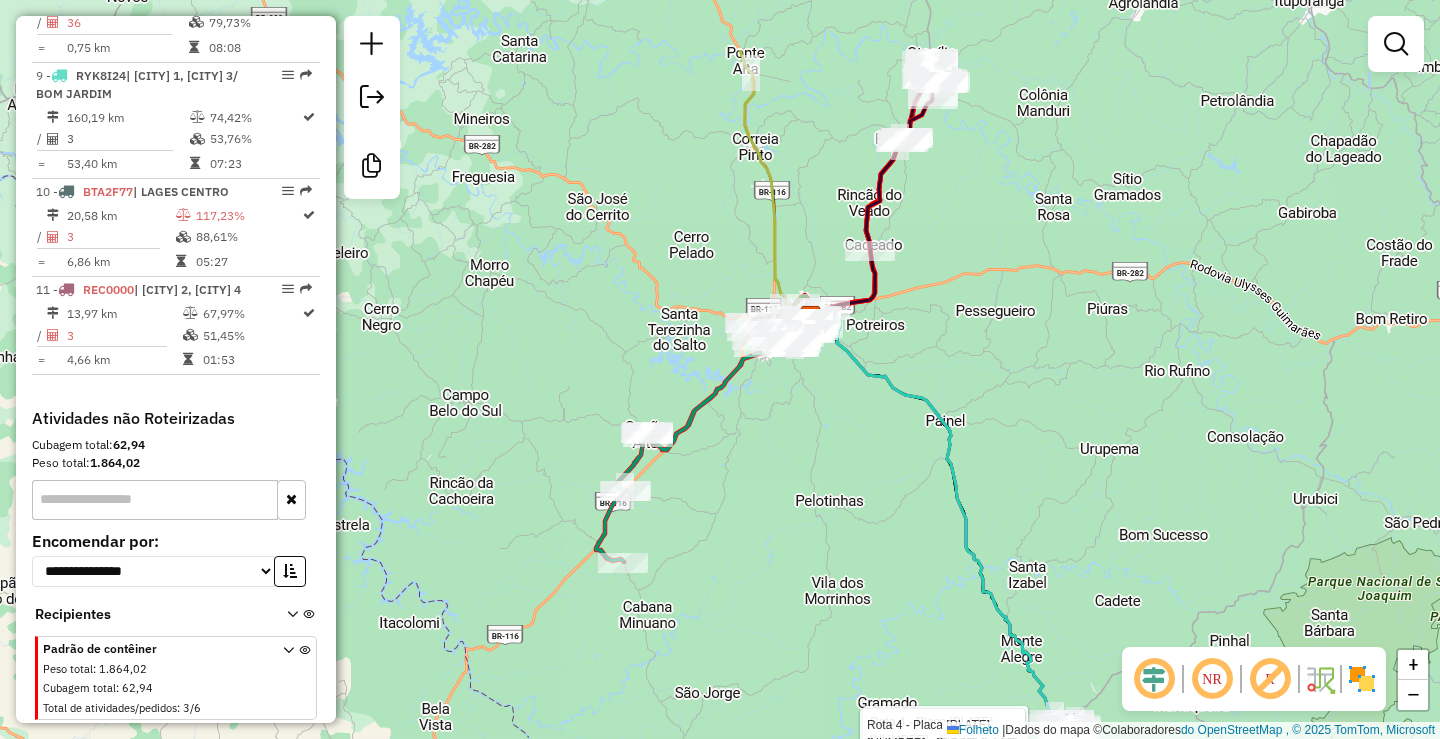 drag, startPoint x: 835, startPoint y: 397, endPoint x: 825, endPoint y: 457, distance: 60.827625 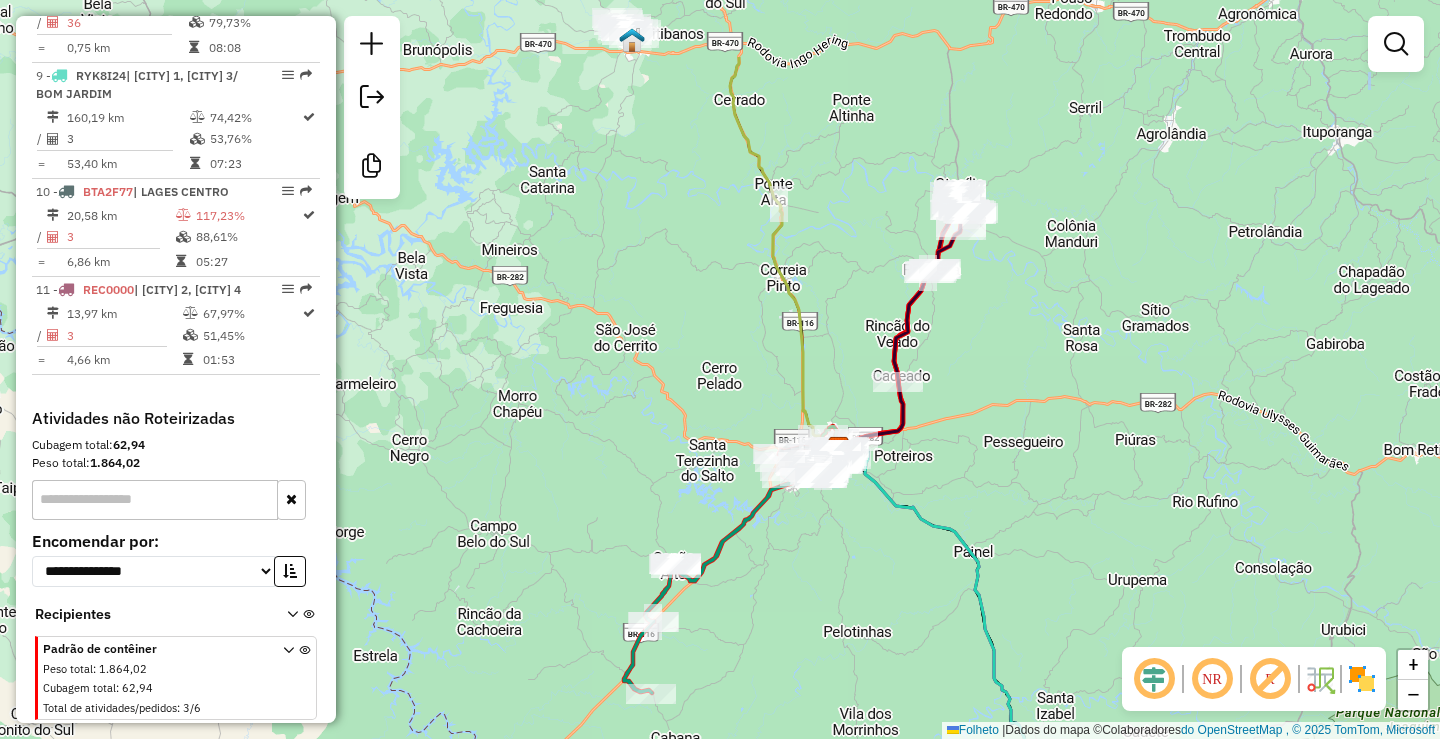 drag, startPoint x: 690, startPoint y: 344, endPoint x: 706, endPoint y: 243, distance: 102.259476 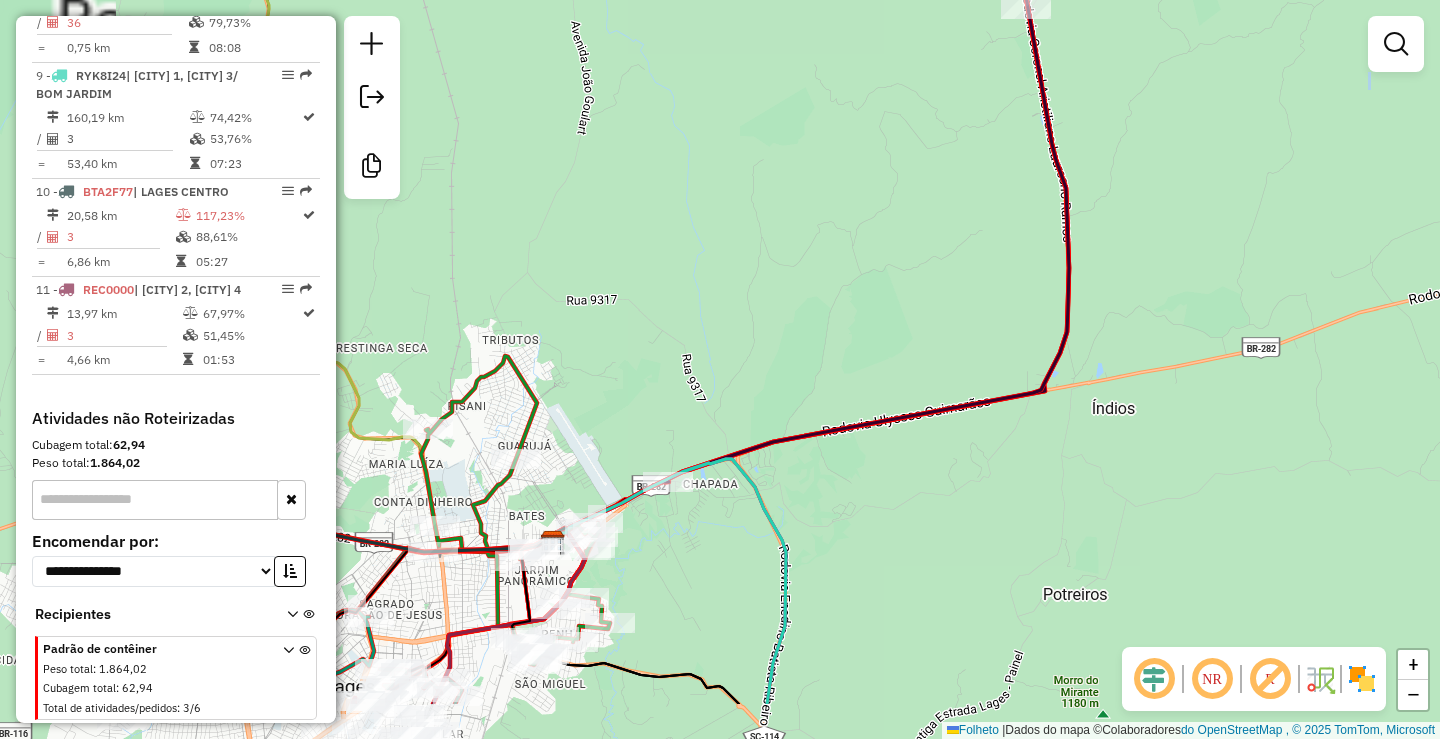drag, startPoint x: 769, startPoint y: 368, endPoint x: 812, endPoint y: 314, distance: 69.02898 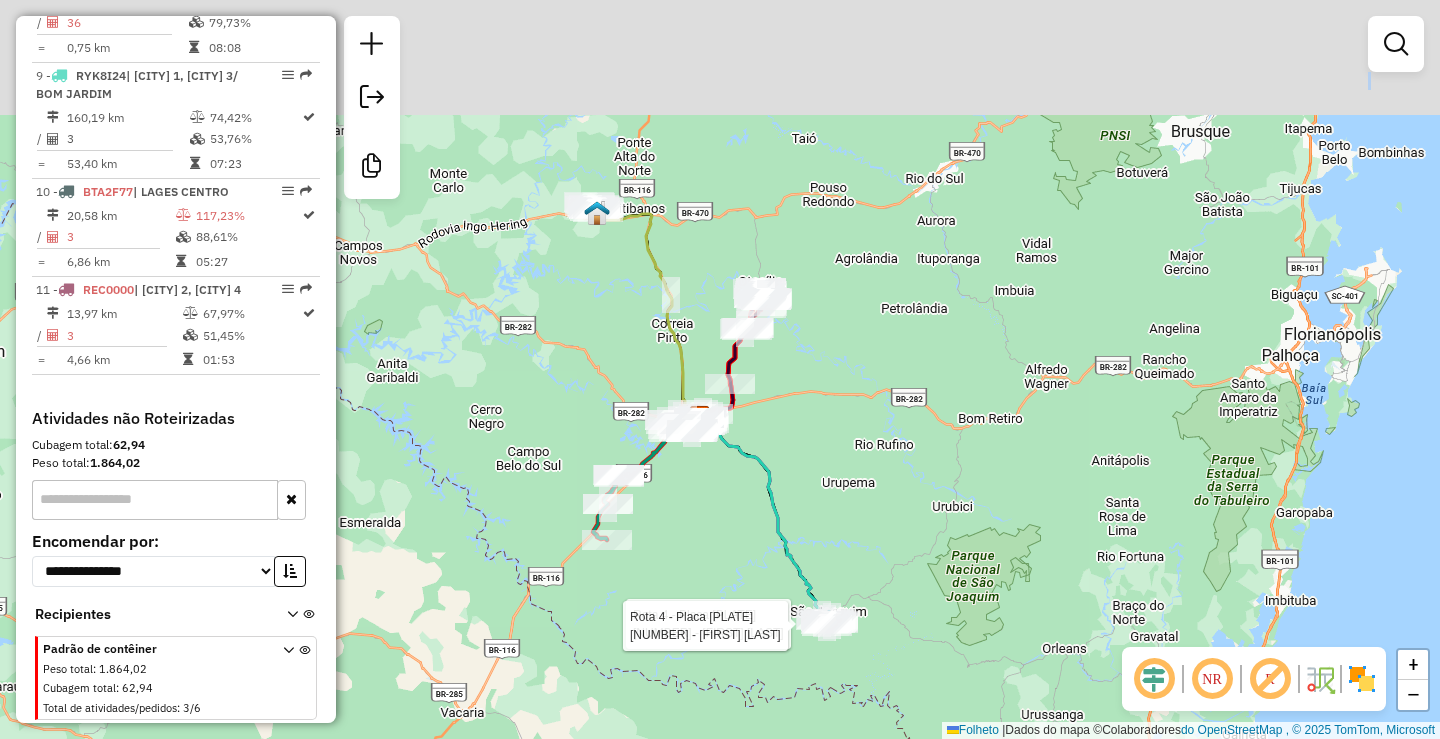 drag, startPoint x: 648, startPoint y: 303, endPoint x: 657, endPoint y: 380, distance: 77.52419 